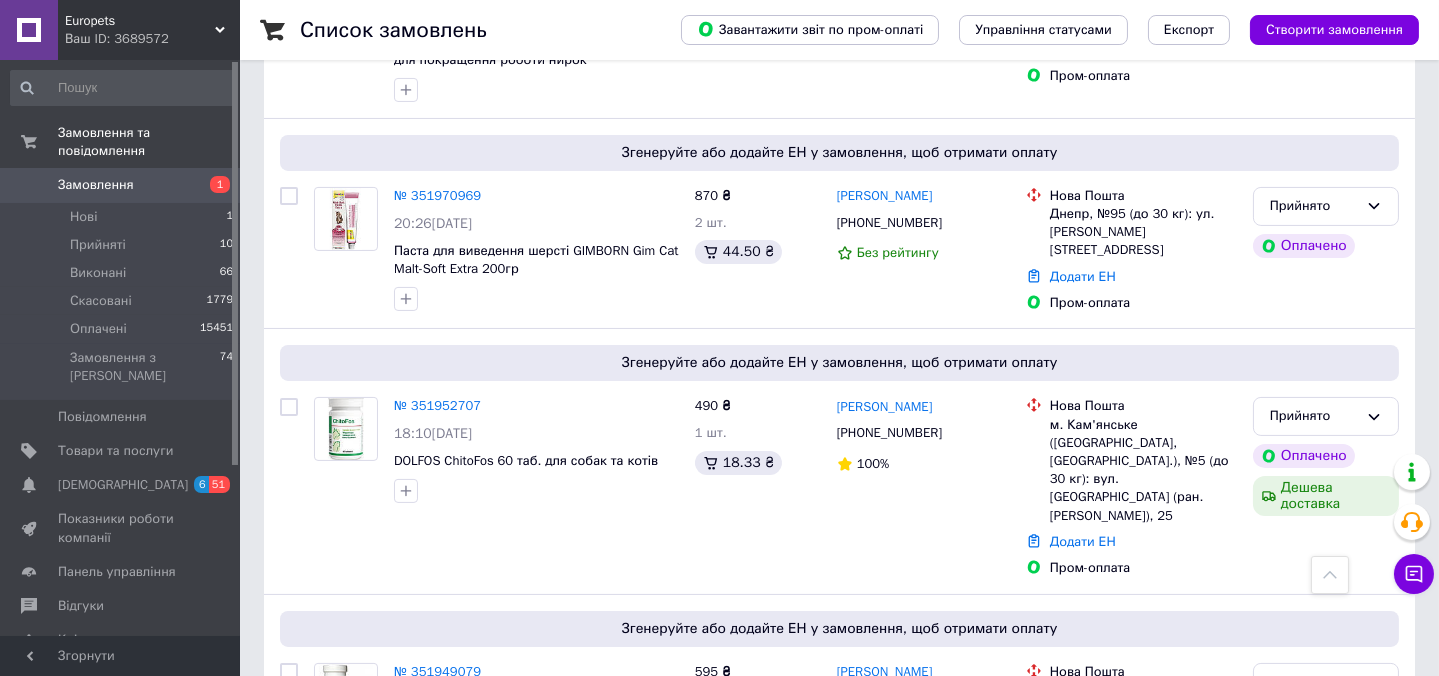 scroll, scrollTop: 818, scrollLeft: 0, axis: vertical 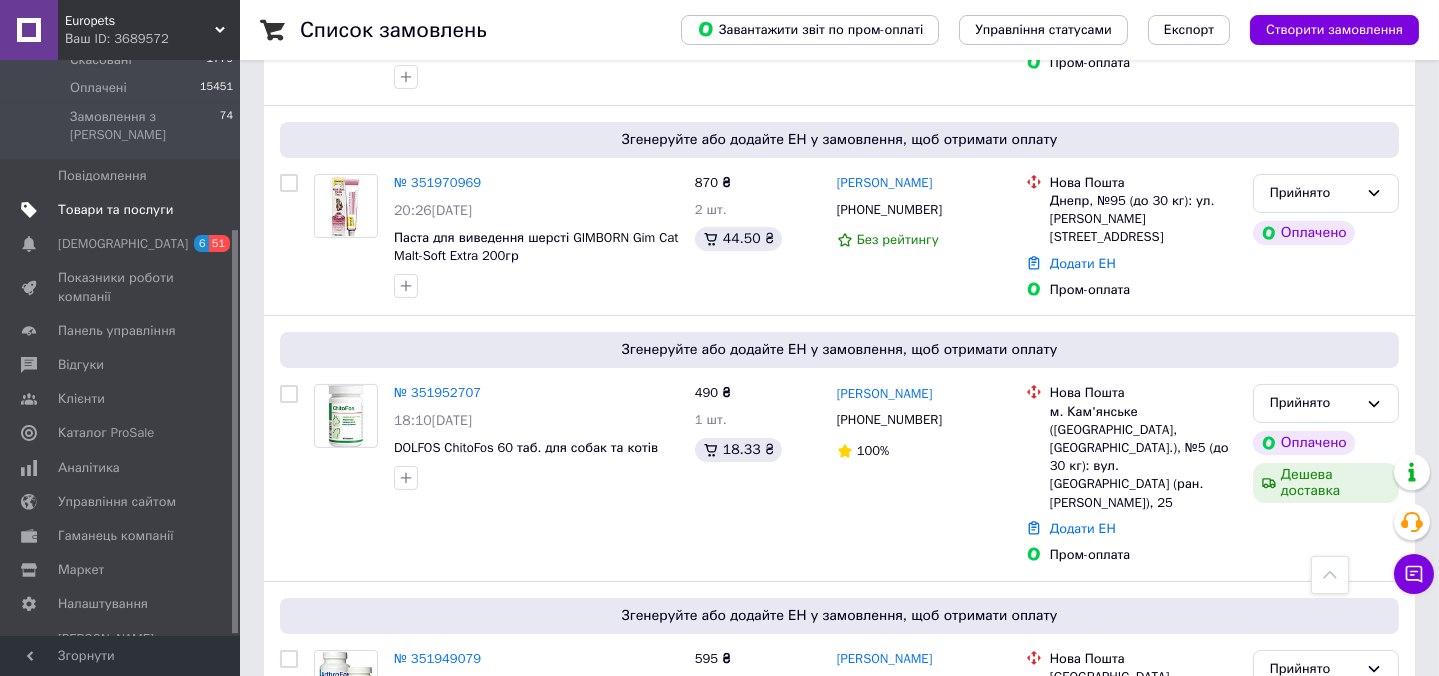 click on "Товари та послуги" at bounding box center (115, 210) 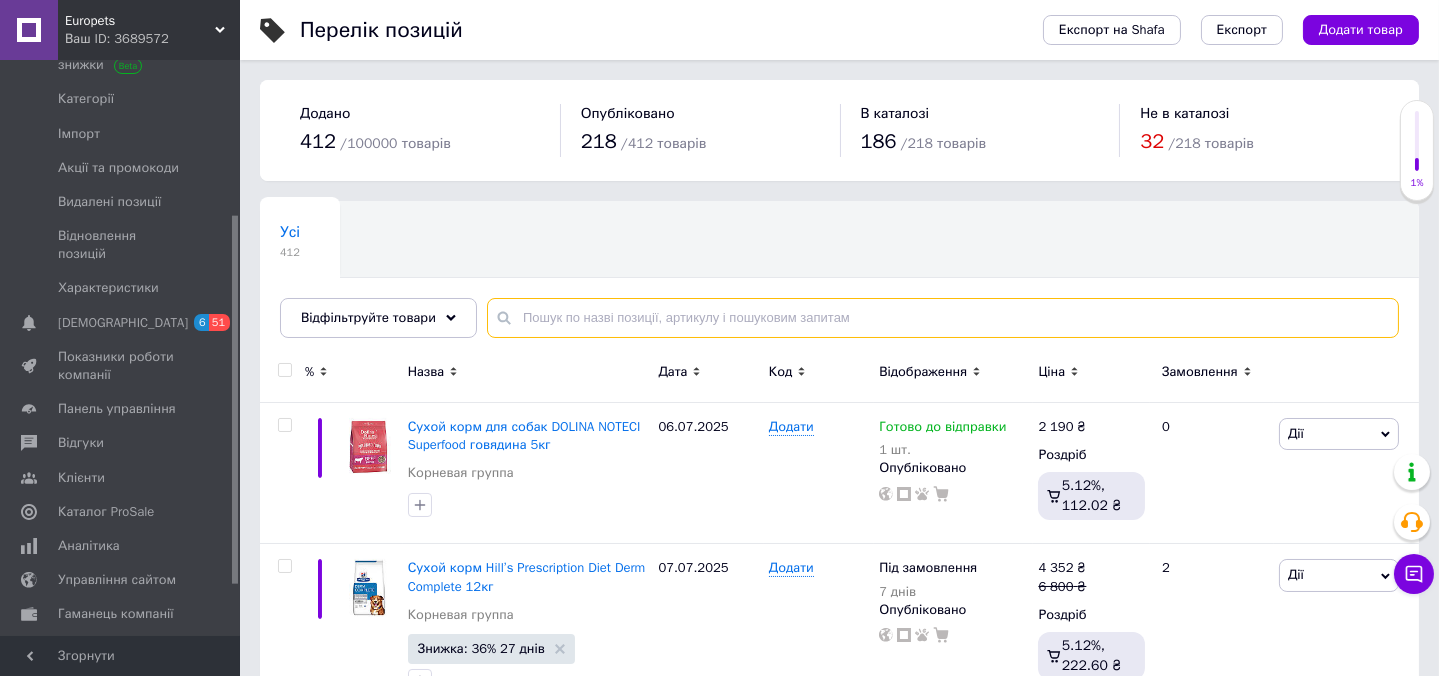 click at bounding box center [943, 318] 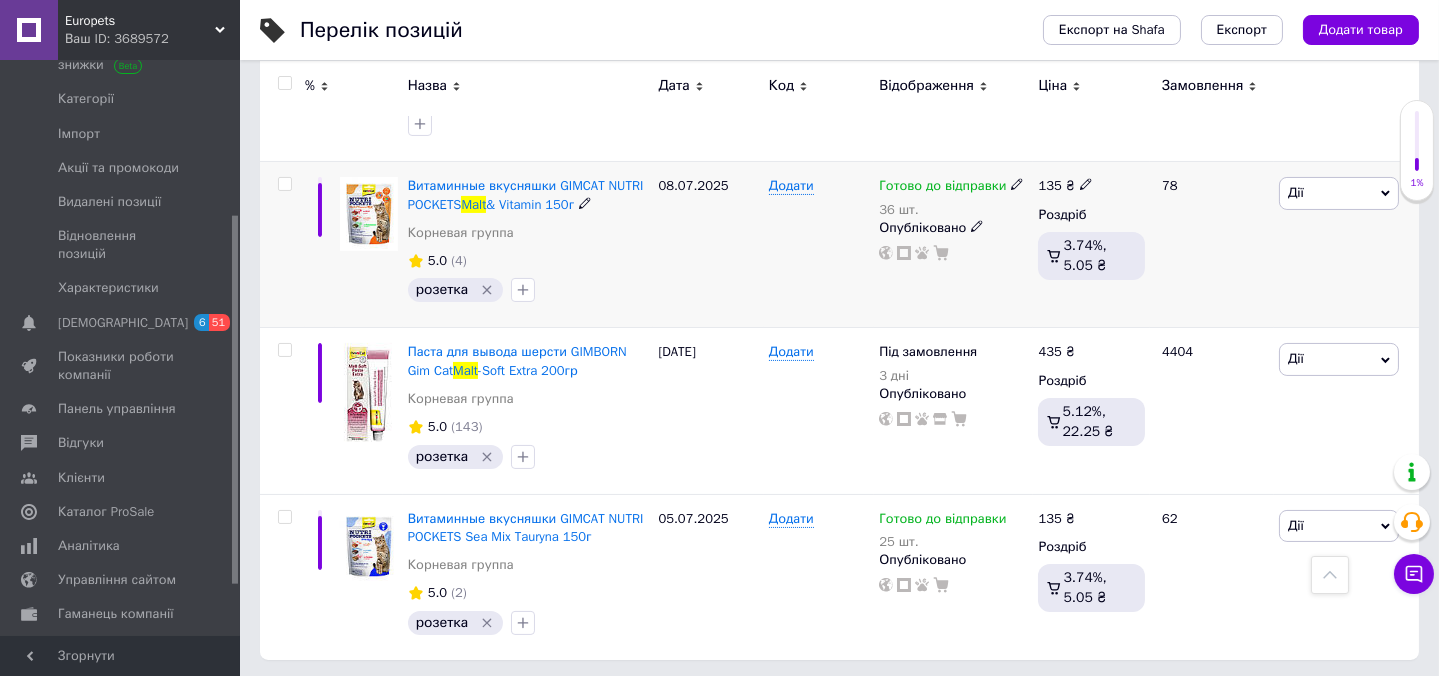 scroll, scrollTop: 688, scrollLeft: 0, axis: vertical 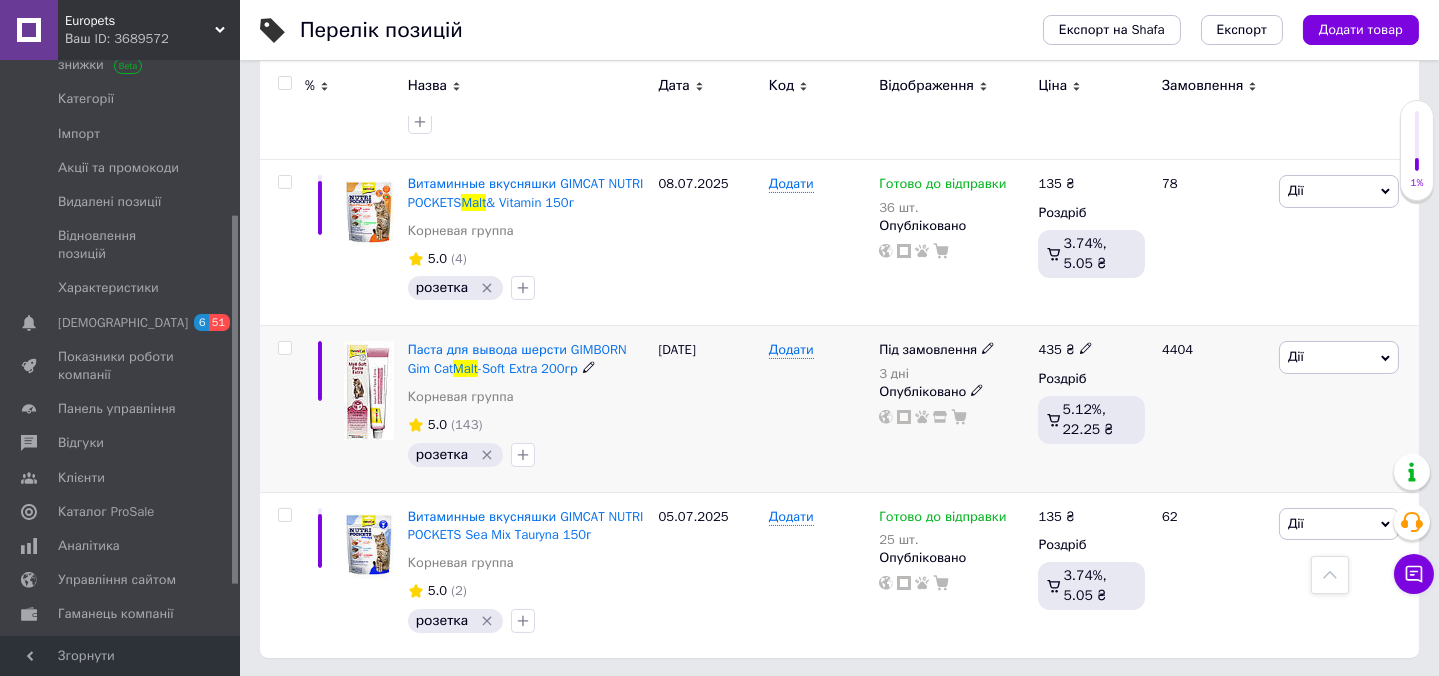 type on "malt" 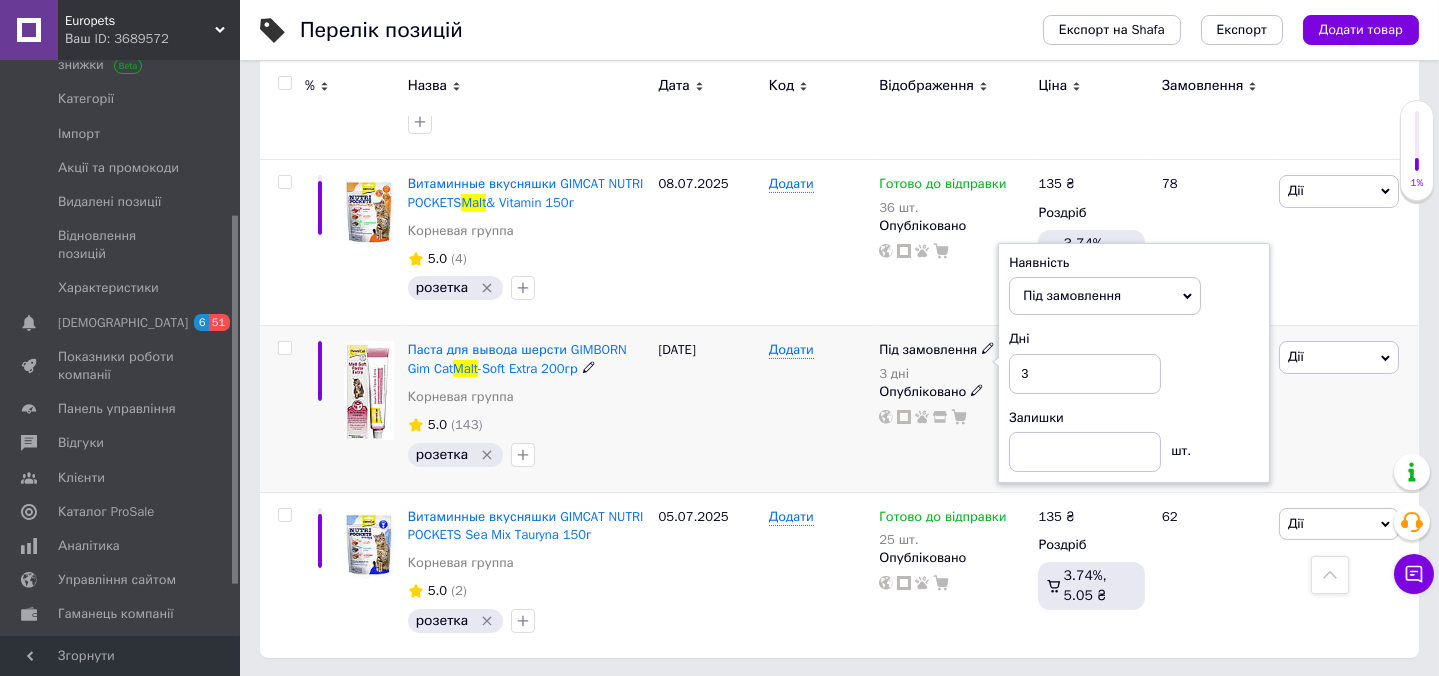 click on "Дні 3" at bounding box center [1134, 361] 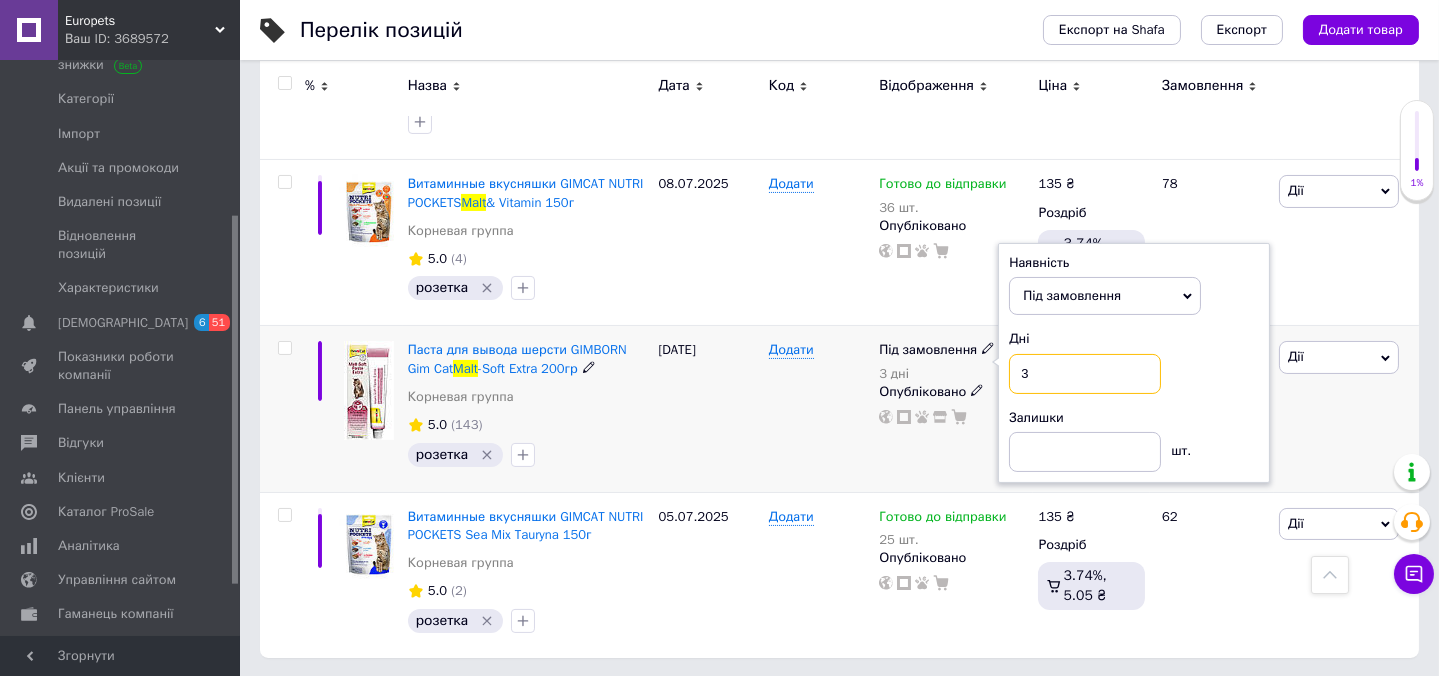 drag, startPoint x: 1016, startPoint y: 375, endPoint x: 1004, endPoint y: 374, distance: 12.0415945 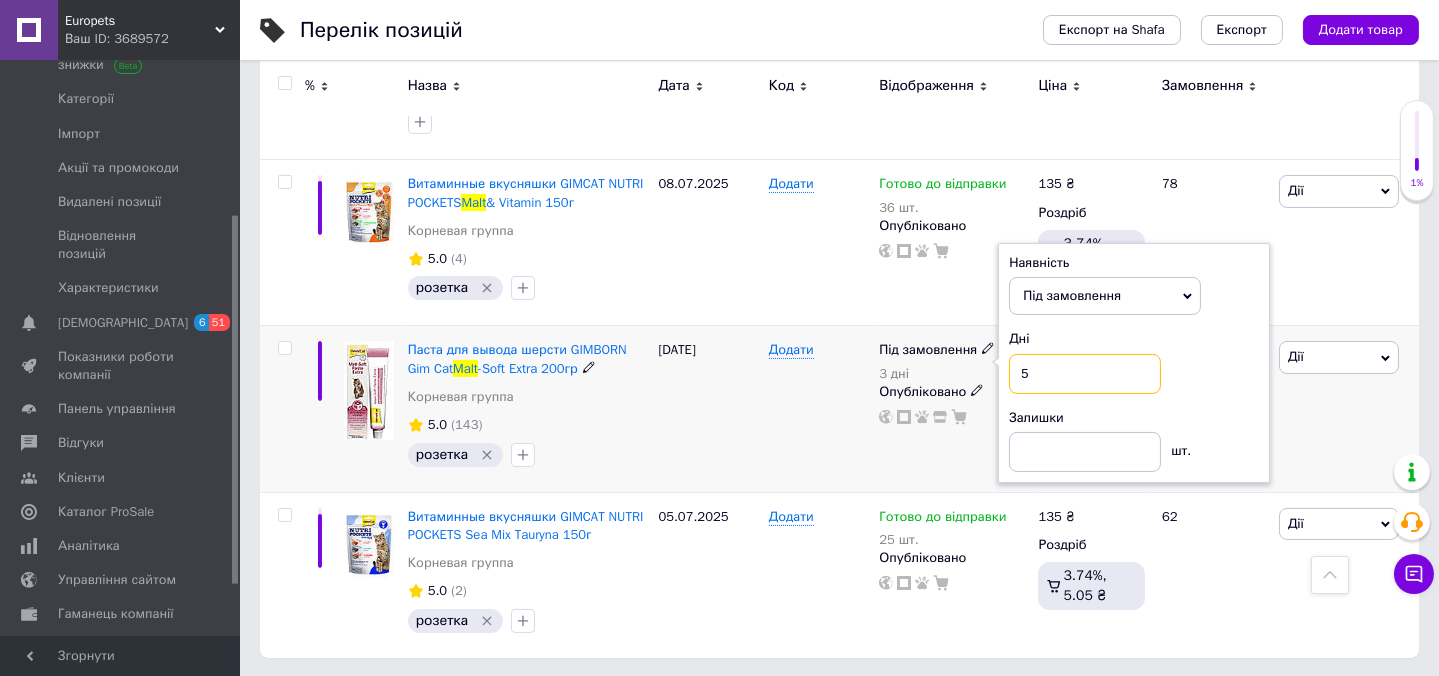 type on "5" 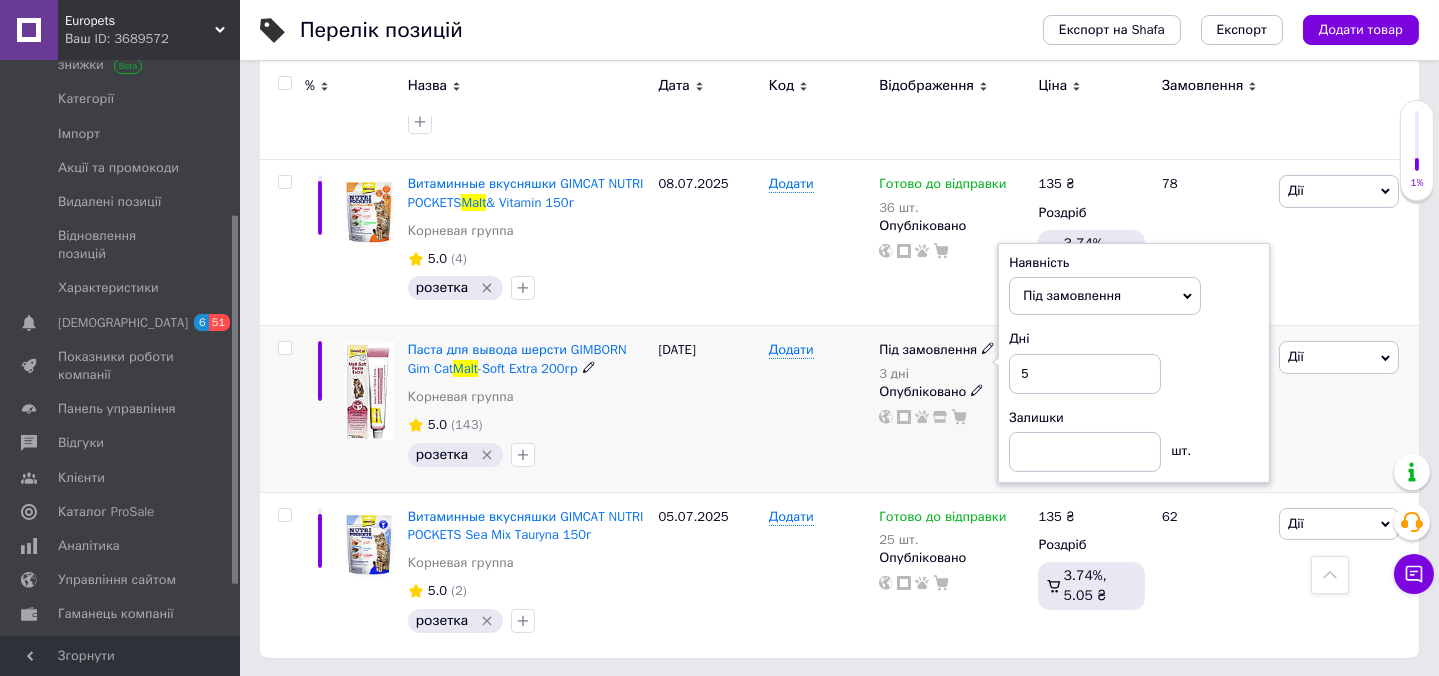 click on "[DATE]" at bounding box center [708, 409] 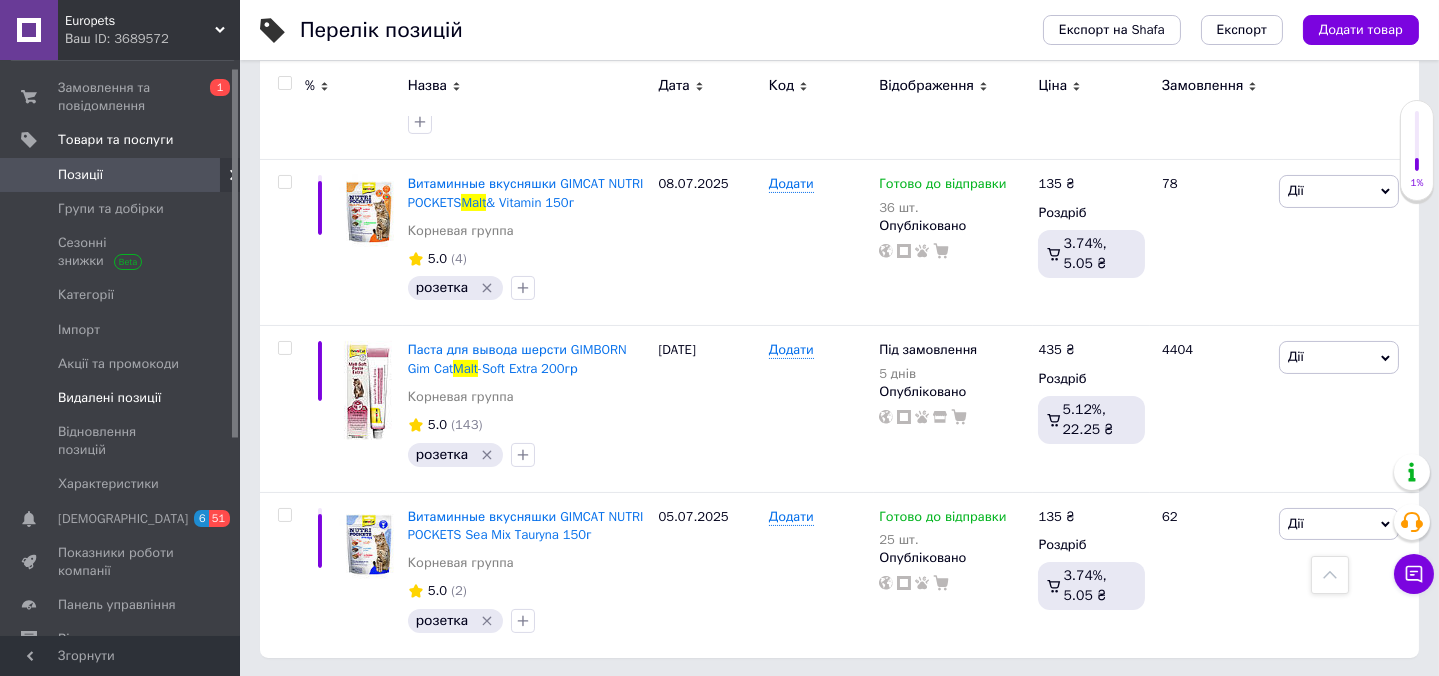 scroll, scrollTop: 0, scrollLeft: 0, axis: both 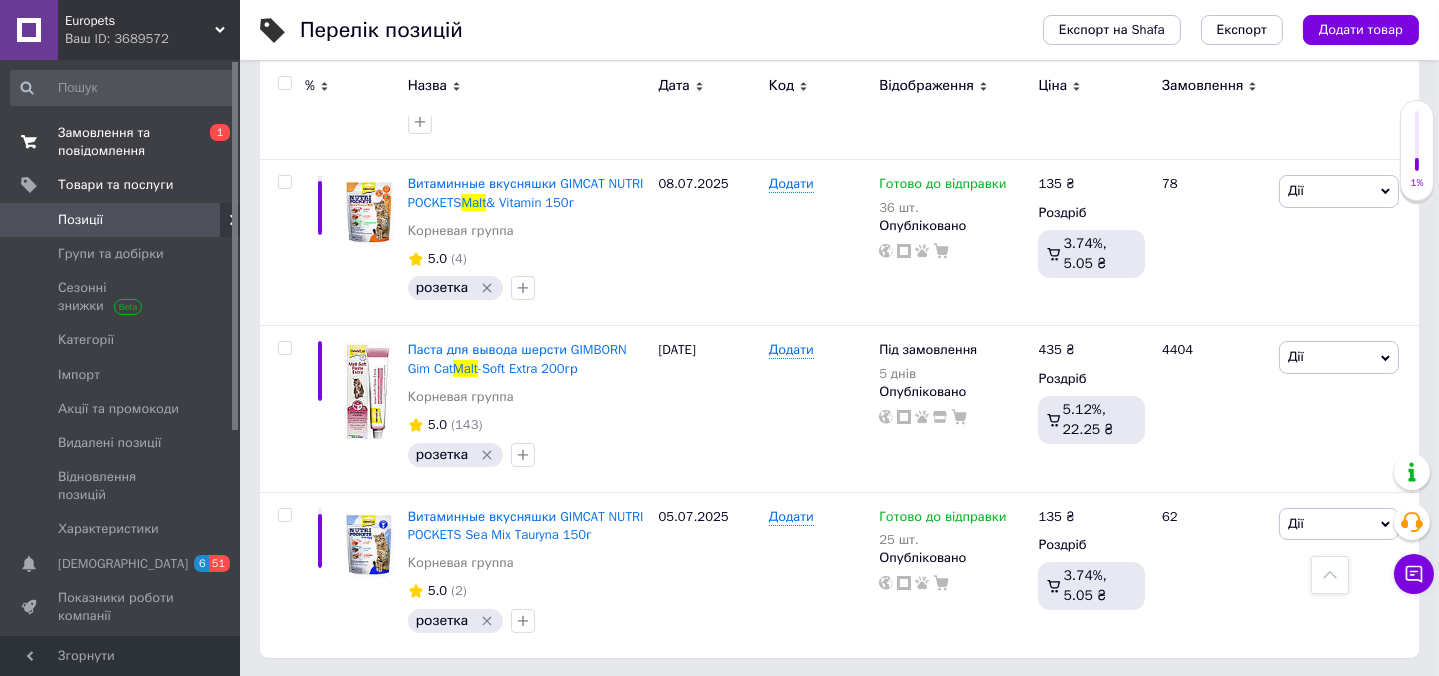 click on "Замовлення та повідомлення" at bounding box center (121, 142) 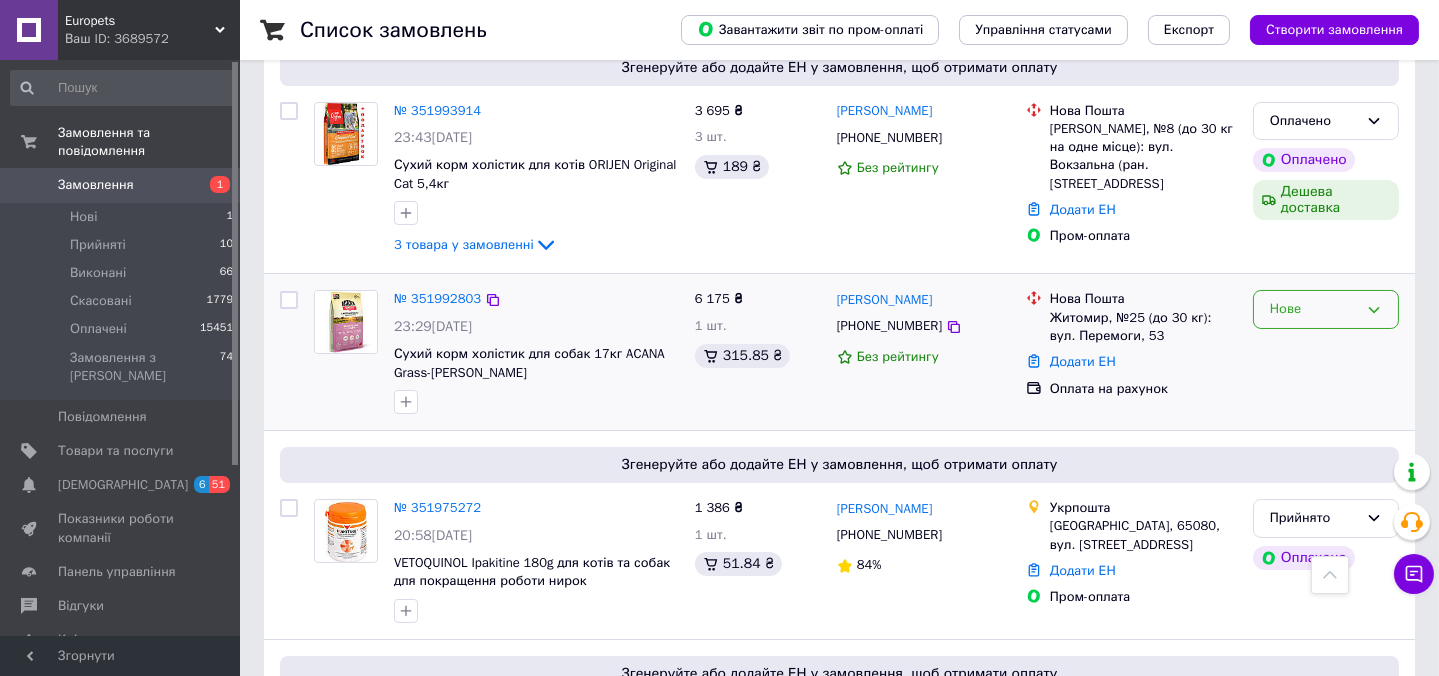 scroll, scrollTop: 272, scrollLeft: 0, axis: vertical 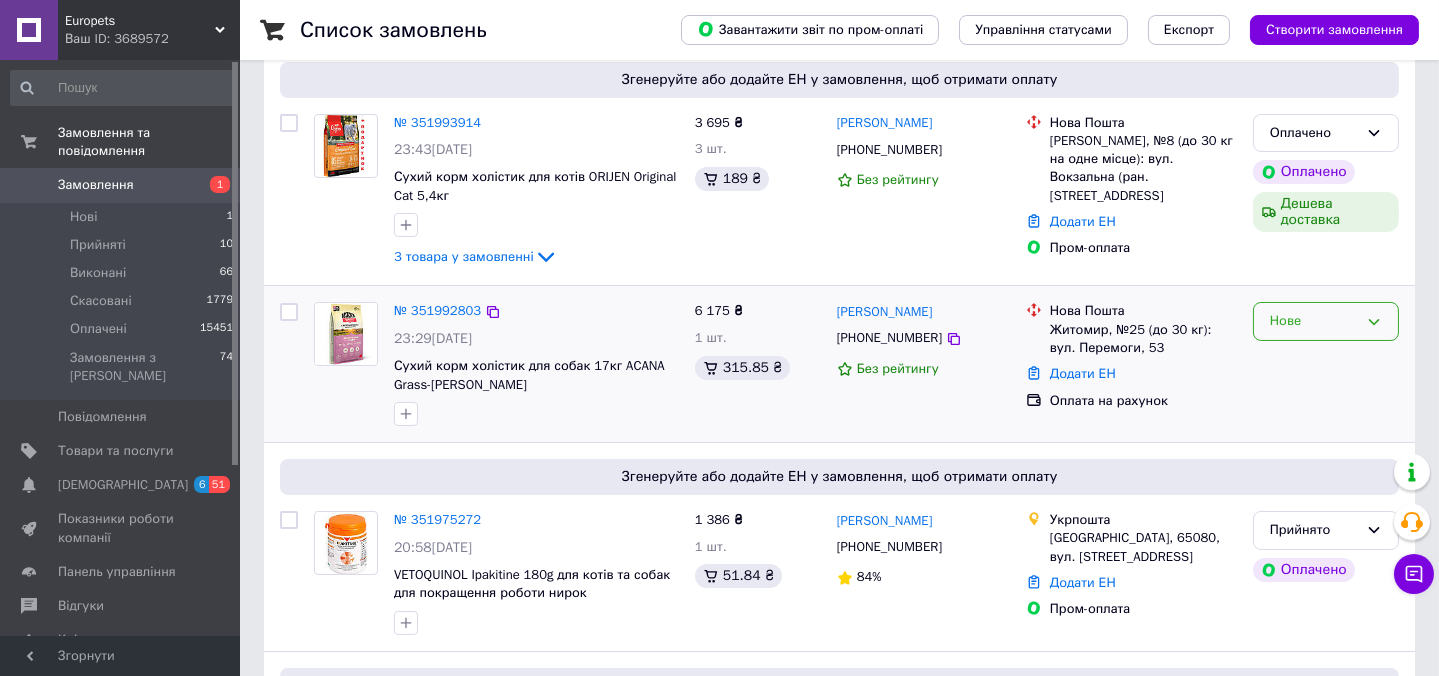 click on "Нове" at bounding box center (1326, 321) 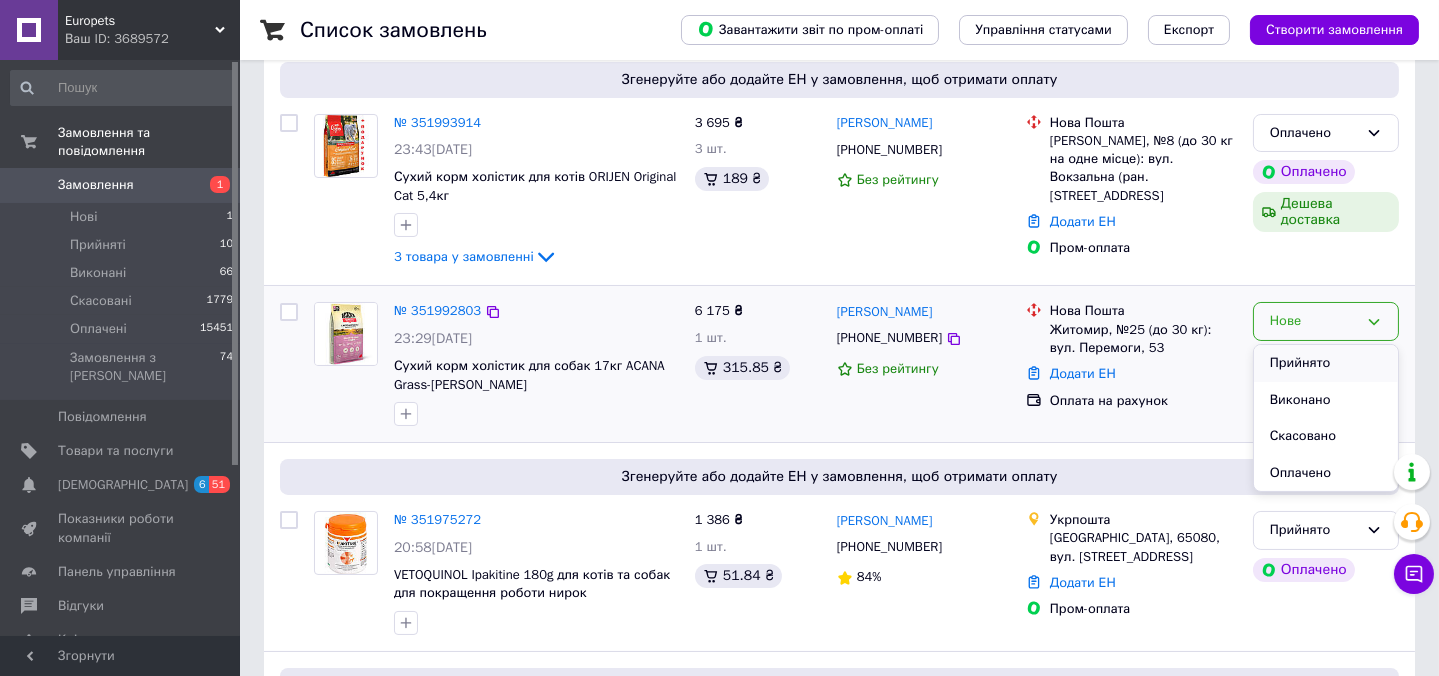 click on "Прийнято" at bounding box center (1326, 363) 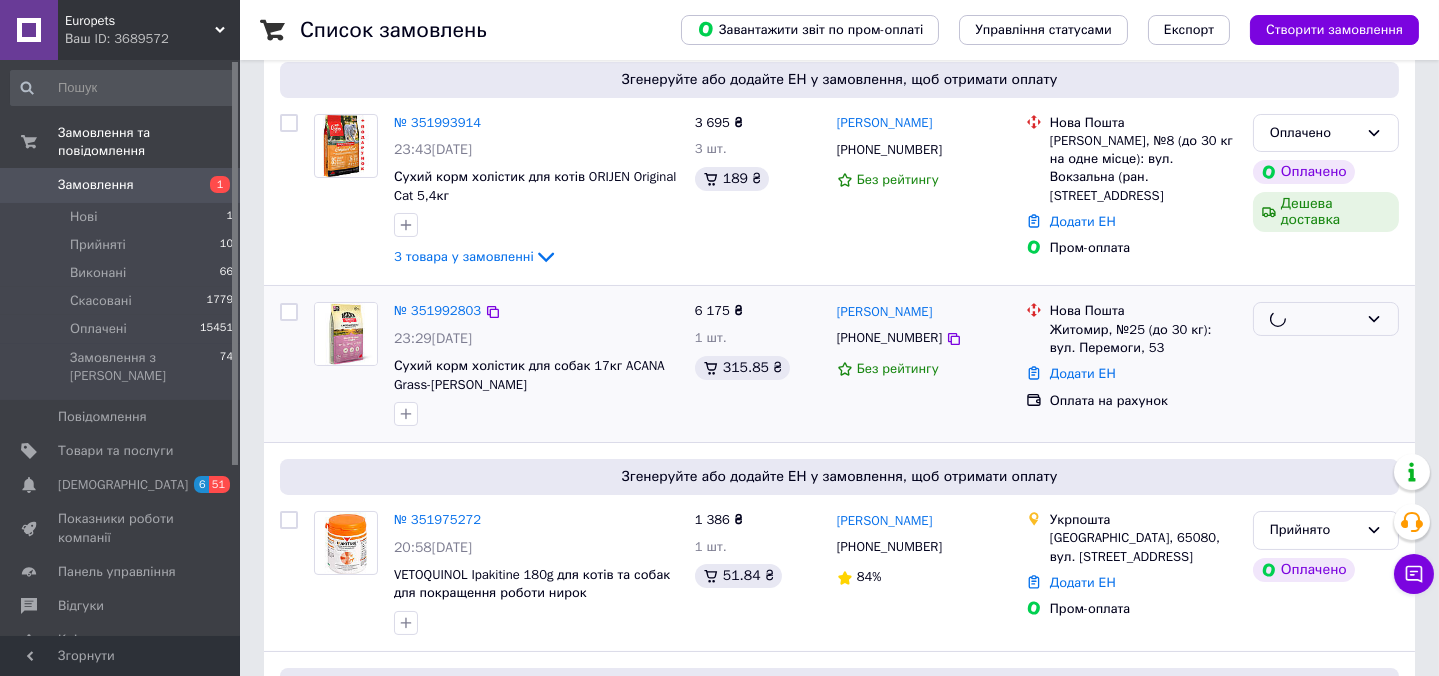 scroll, scrollTop: 181, scrollLeft: 0, axis: vertical 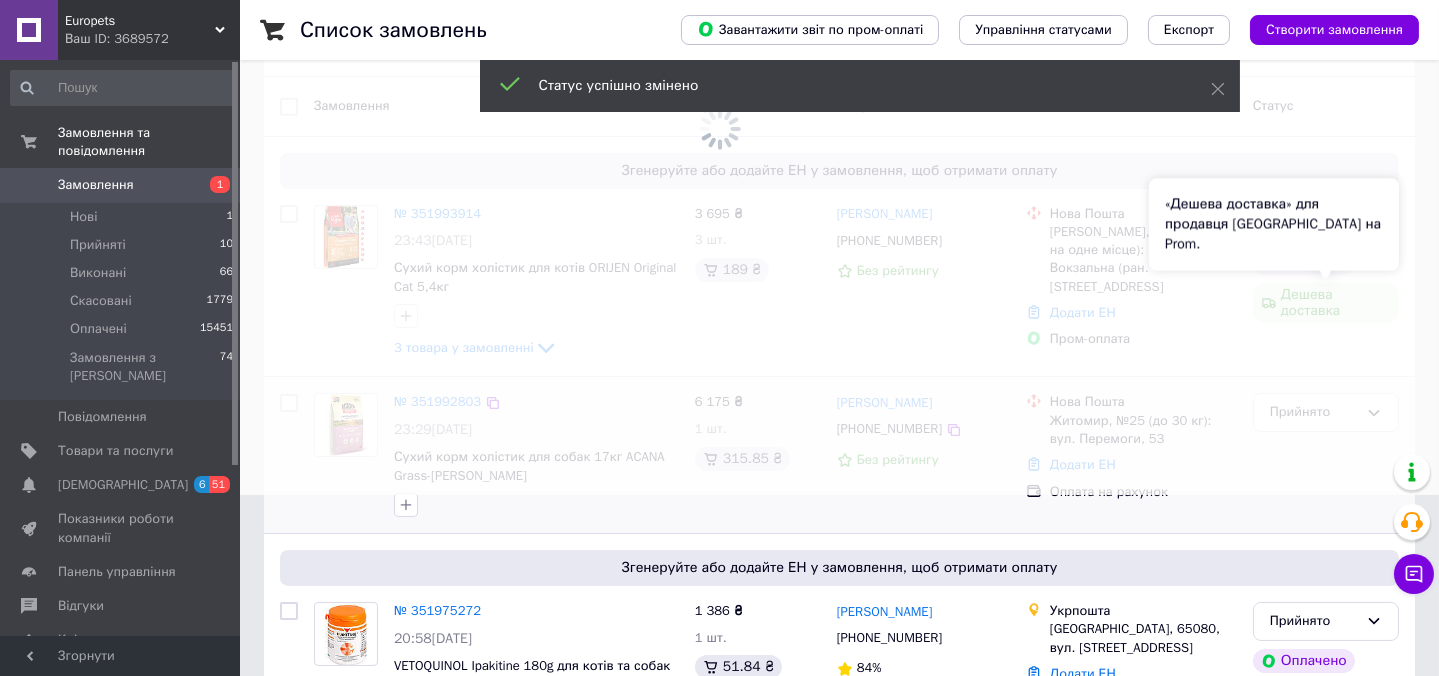 click on "«Дешева доставка» для продавця [GEOGRAPHIC_DATA] на Prom." at bounding box center [1274, 224] 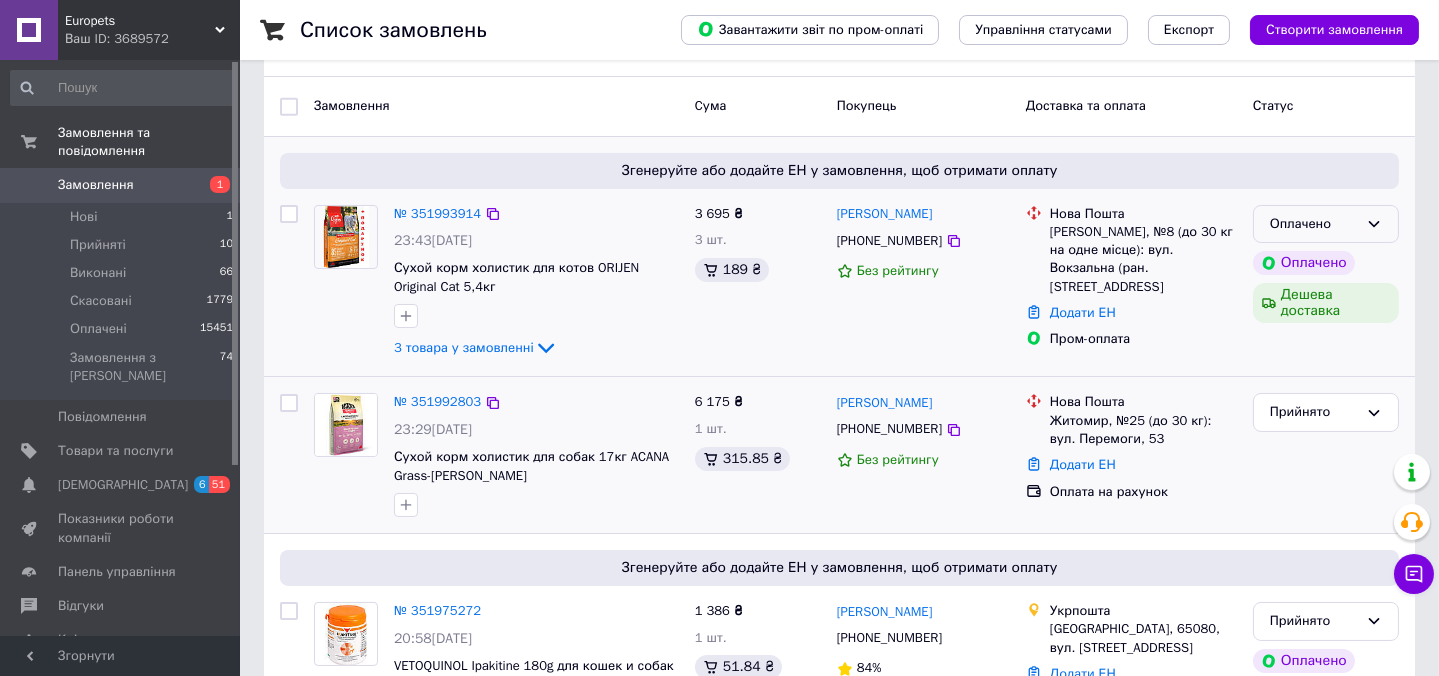 click on "Оплачено" at bounding box center (1314, 224) 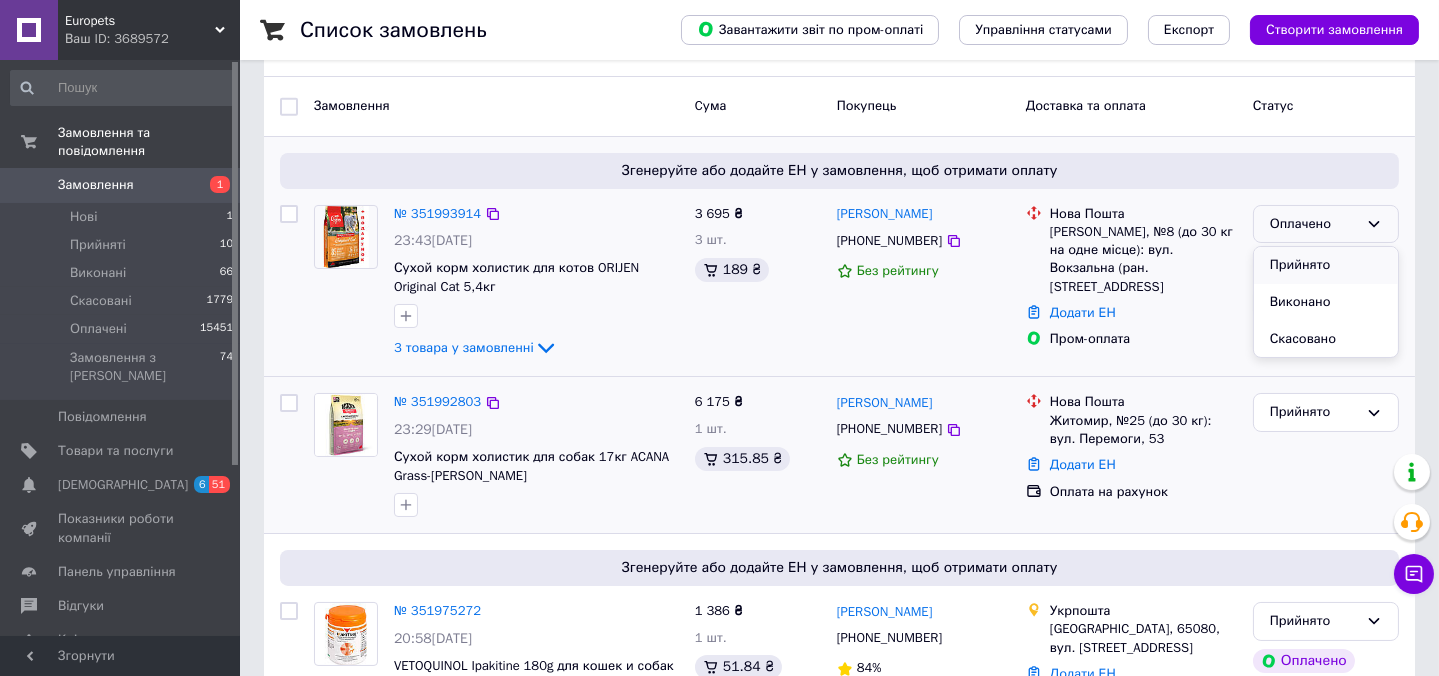 click on "Прийнято" at bounding box center (1326, 265) 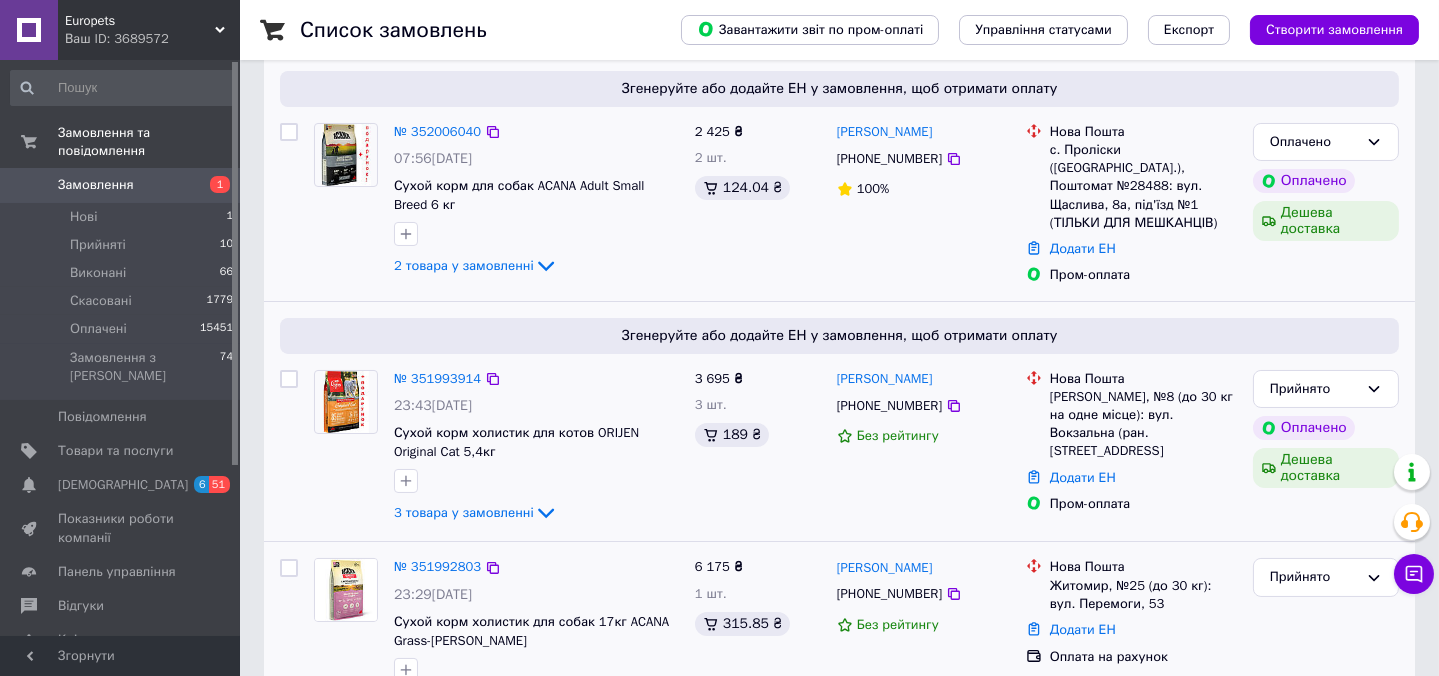 scroll, scrollTop: 272, scrollLeft: 0, axis: vertical 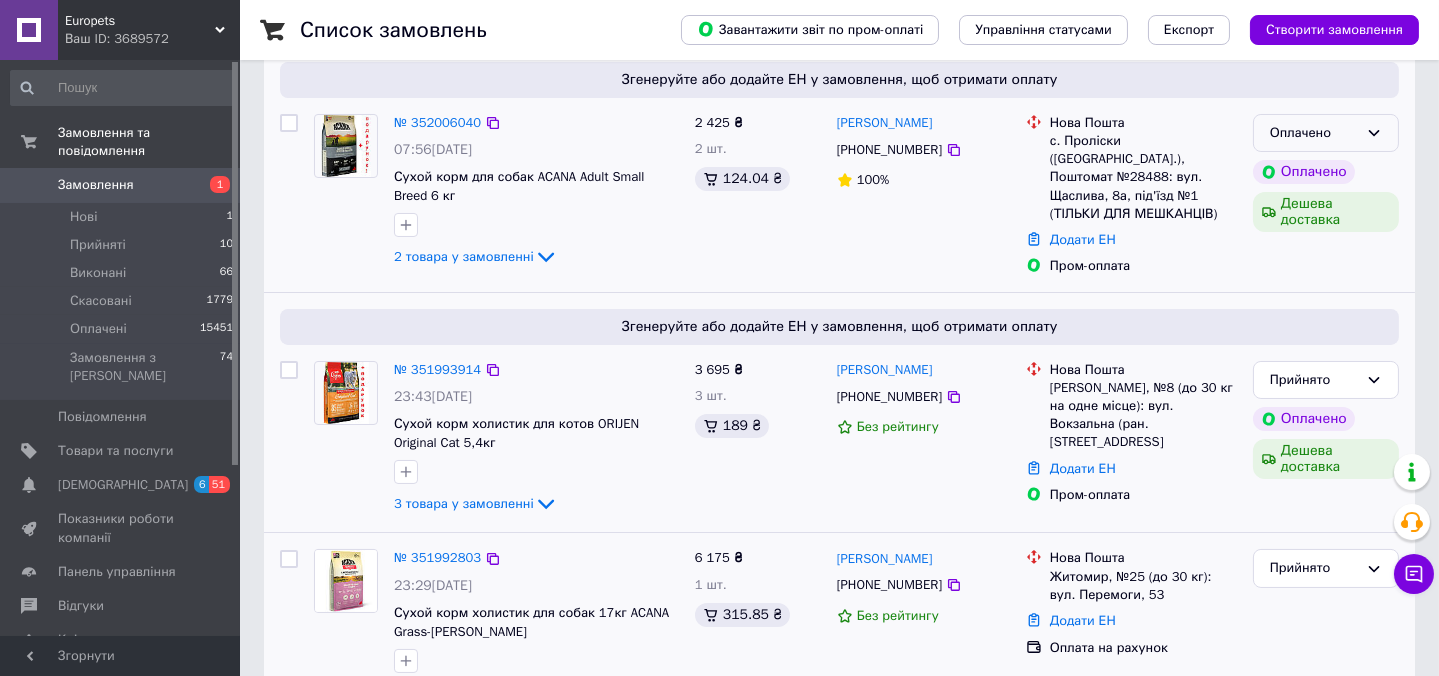 click on "Оплачено" at bounding box center (1314, 133) 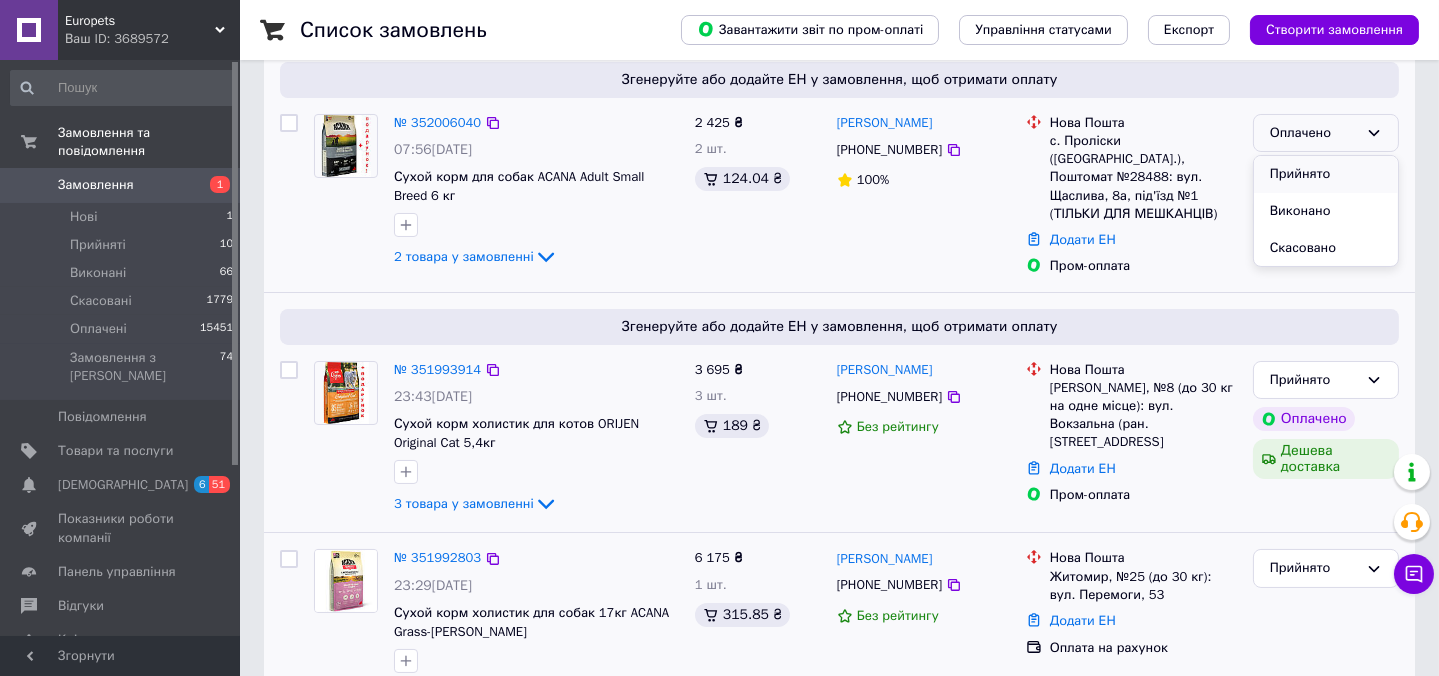 click on "Прийнято" at bounding box center [1326, 174] 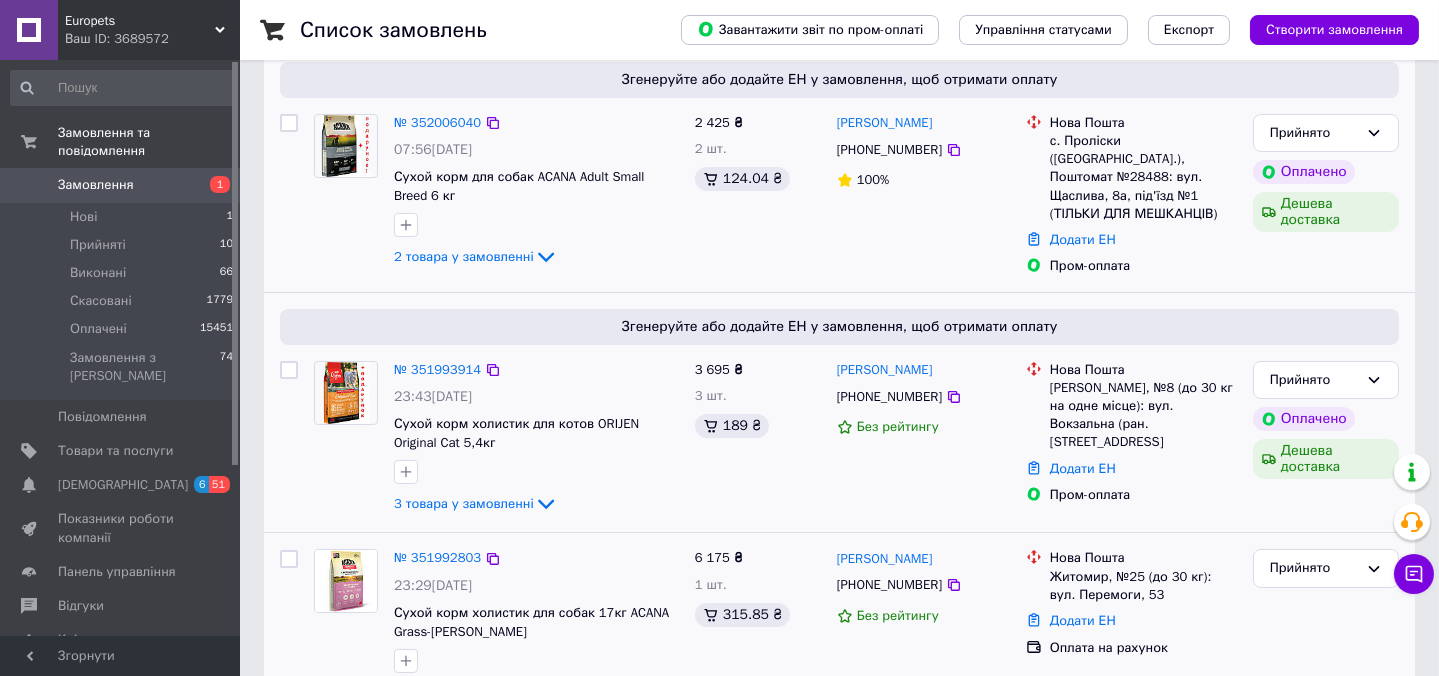 click on "[PERSON_NAME] [PHONE_NUMBER] 100%" at bounding box center [923, 195] 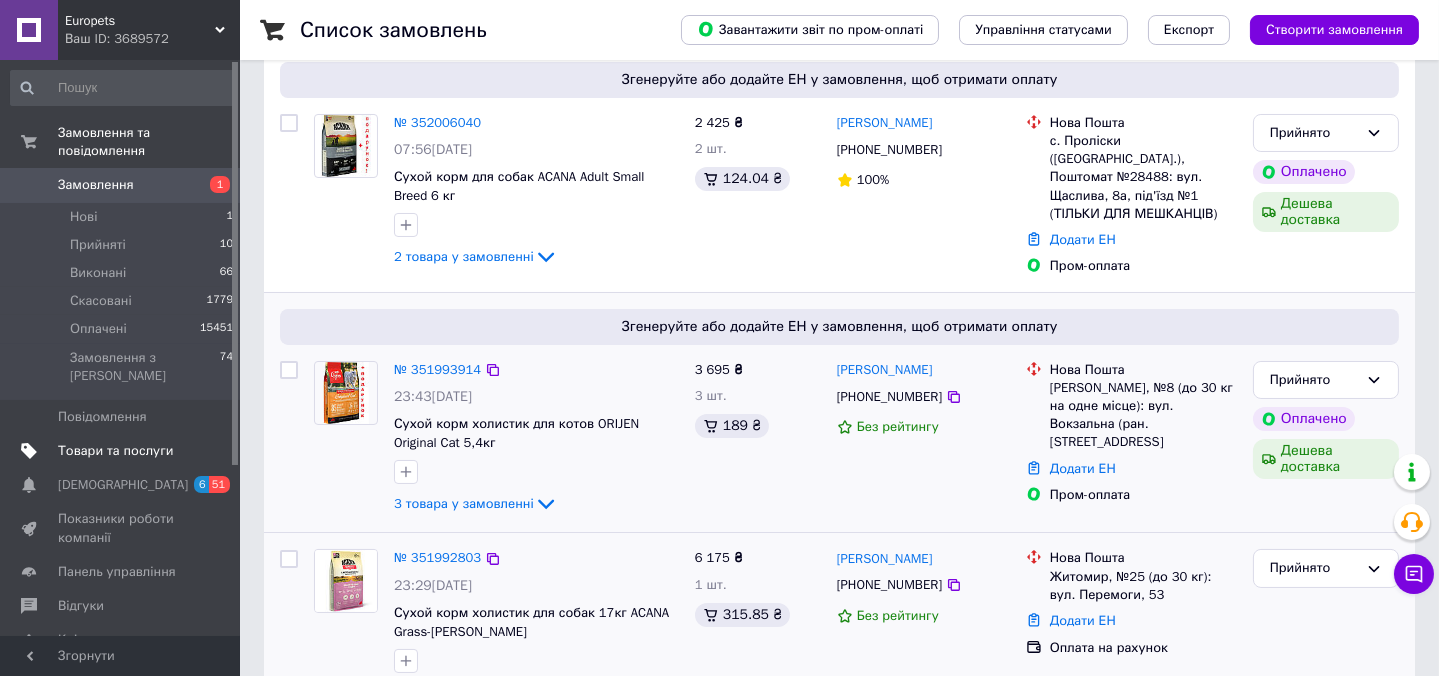 click on "Товари та послуги" at bounding box center [122, 451] 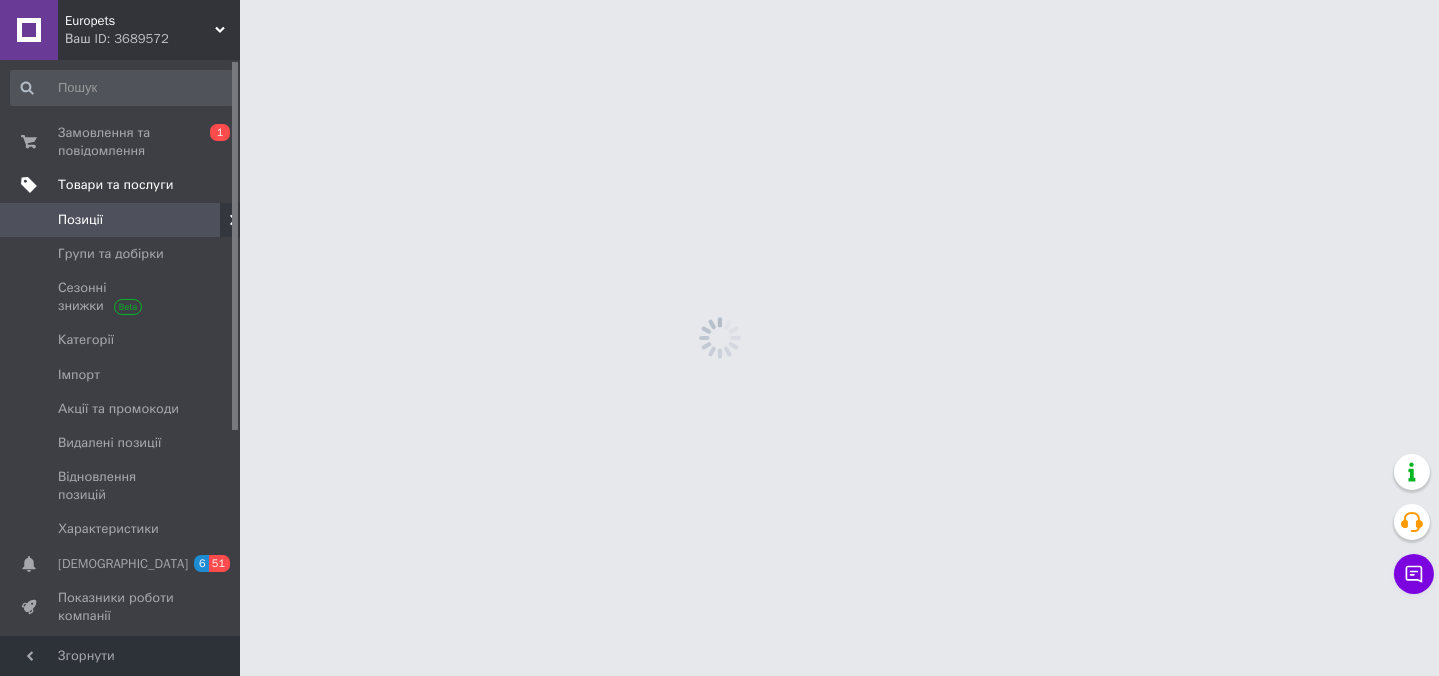 scroll, scrollTop: 0, scrollLeft: 0, axis: both 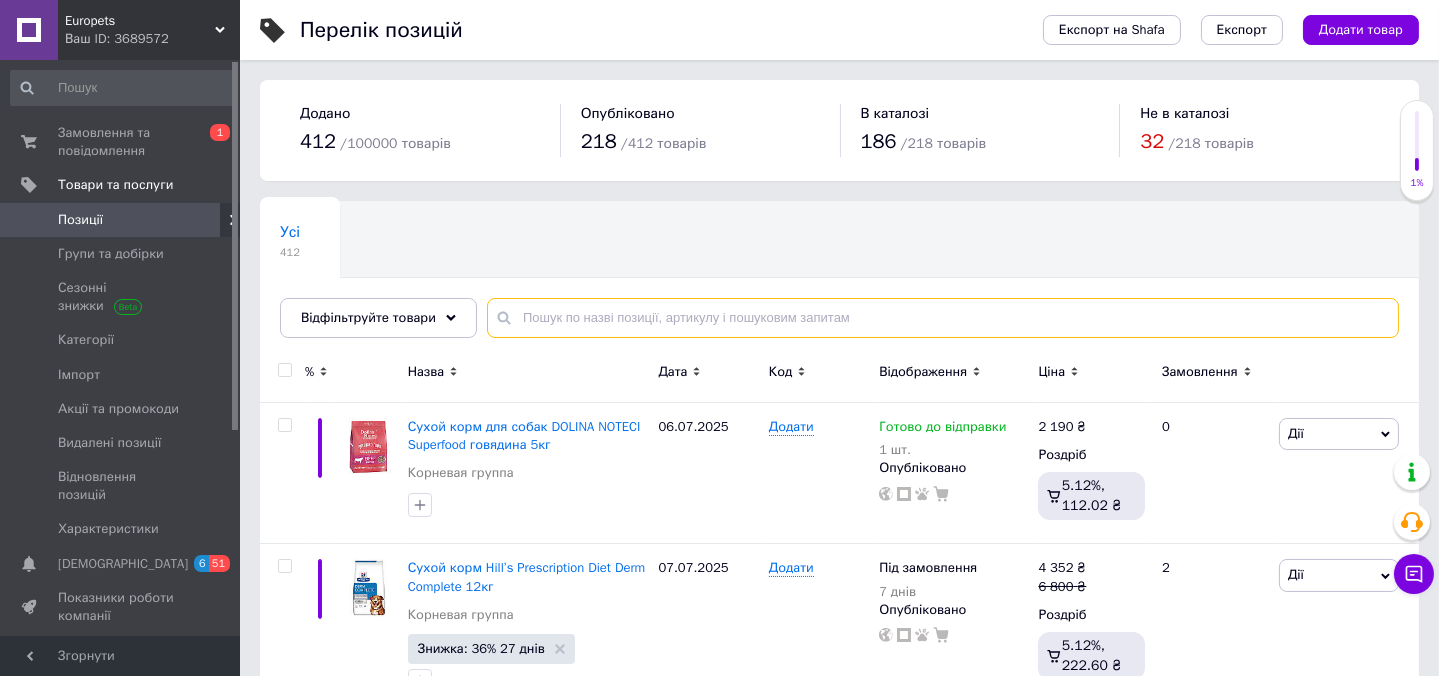 click at bounding box center [943, 318] 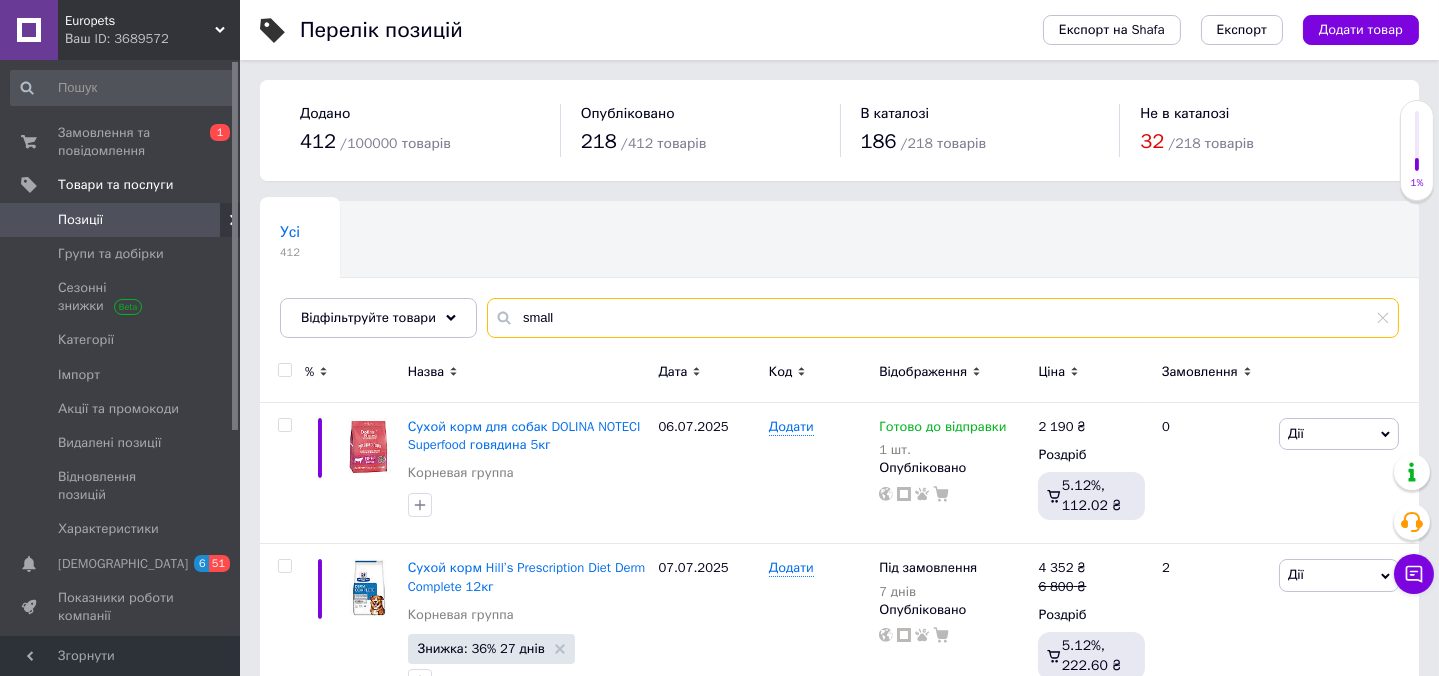 type on "small" 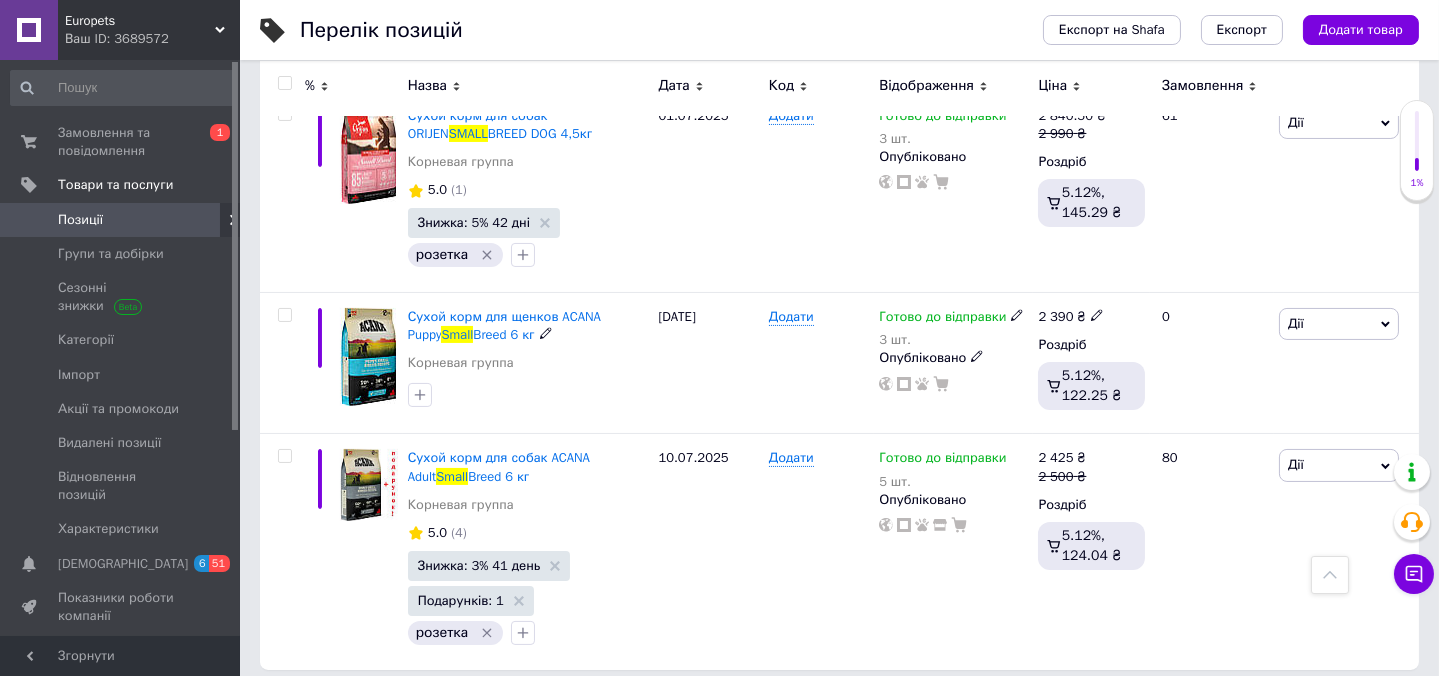 scroll, scrollTop: 691, scrollLeft: 0, axis: vertical 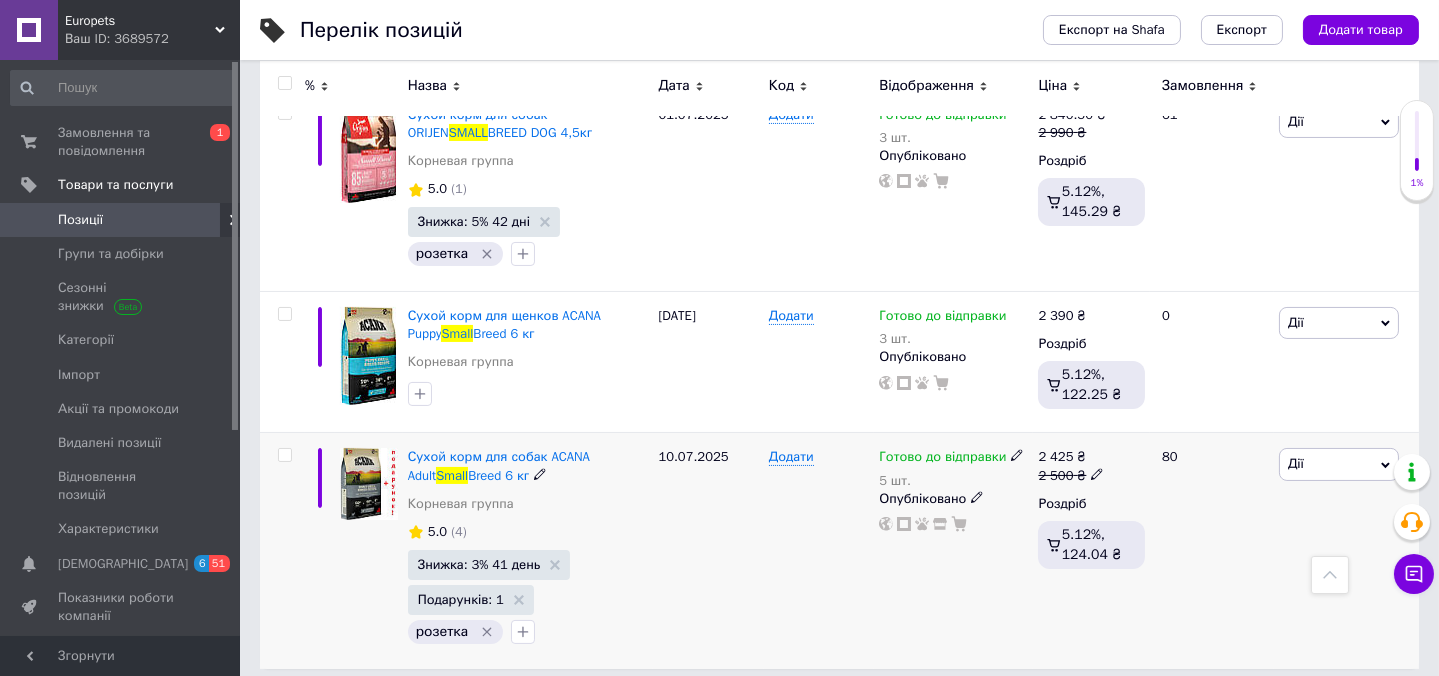 click on "Дії" at bounding box center [1296, 463] 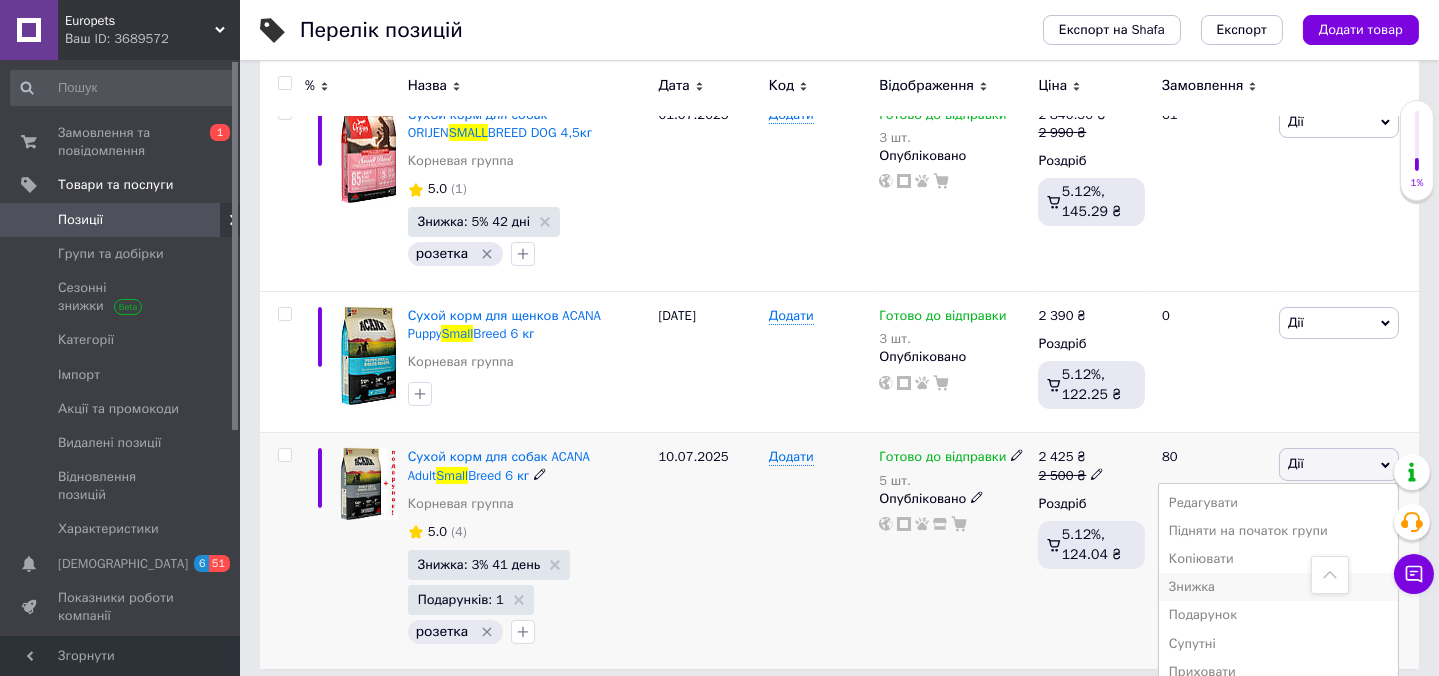 click on "Знижка" at bounding box center [1278, 587] 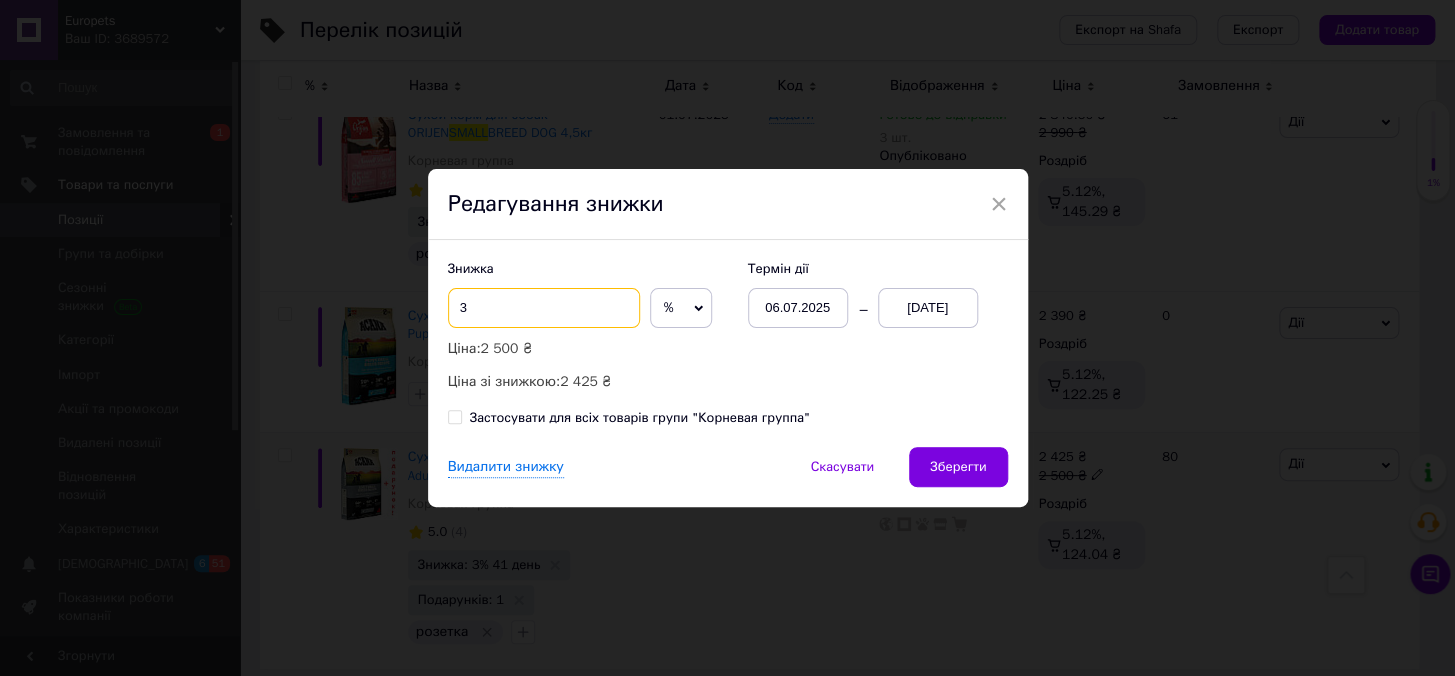 click on "3" at bounding box center [544, 308] 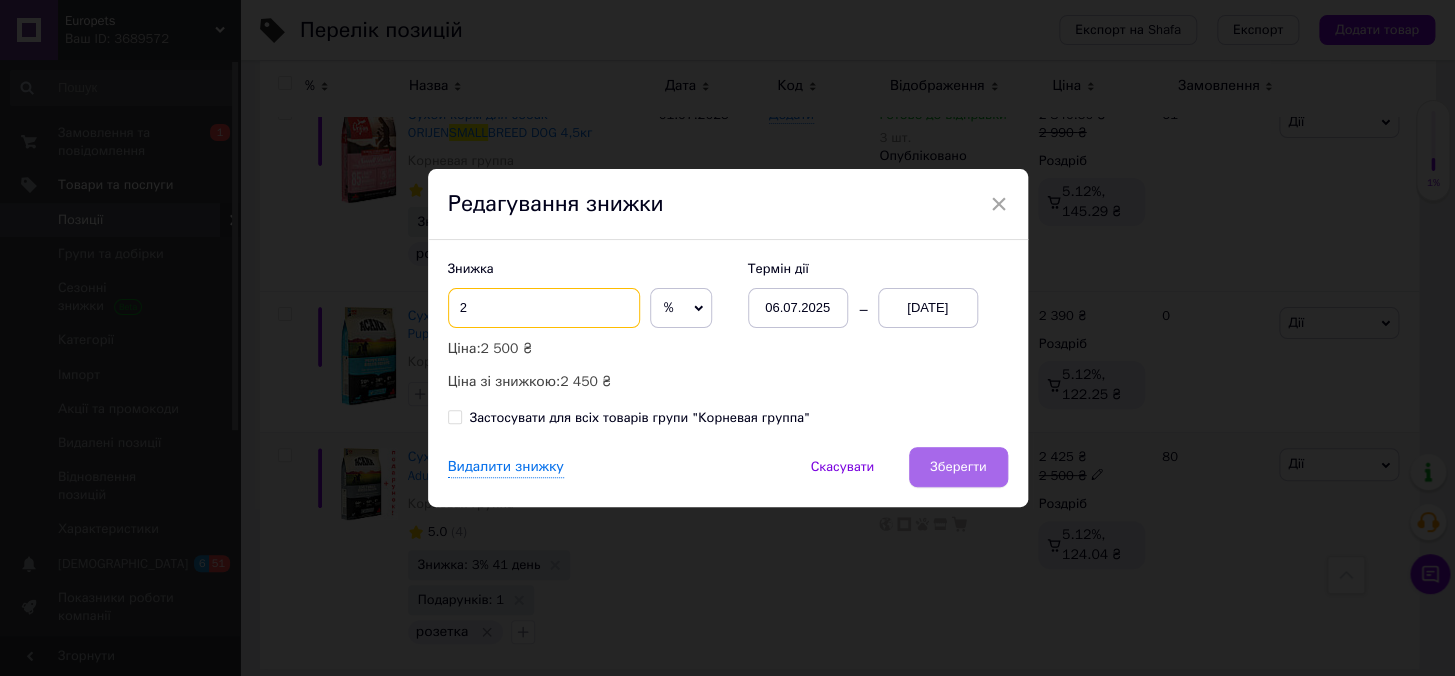 type on "2" 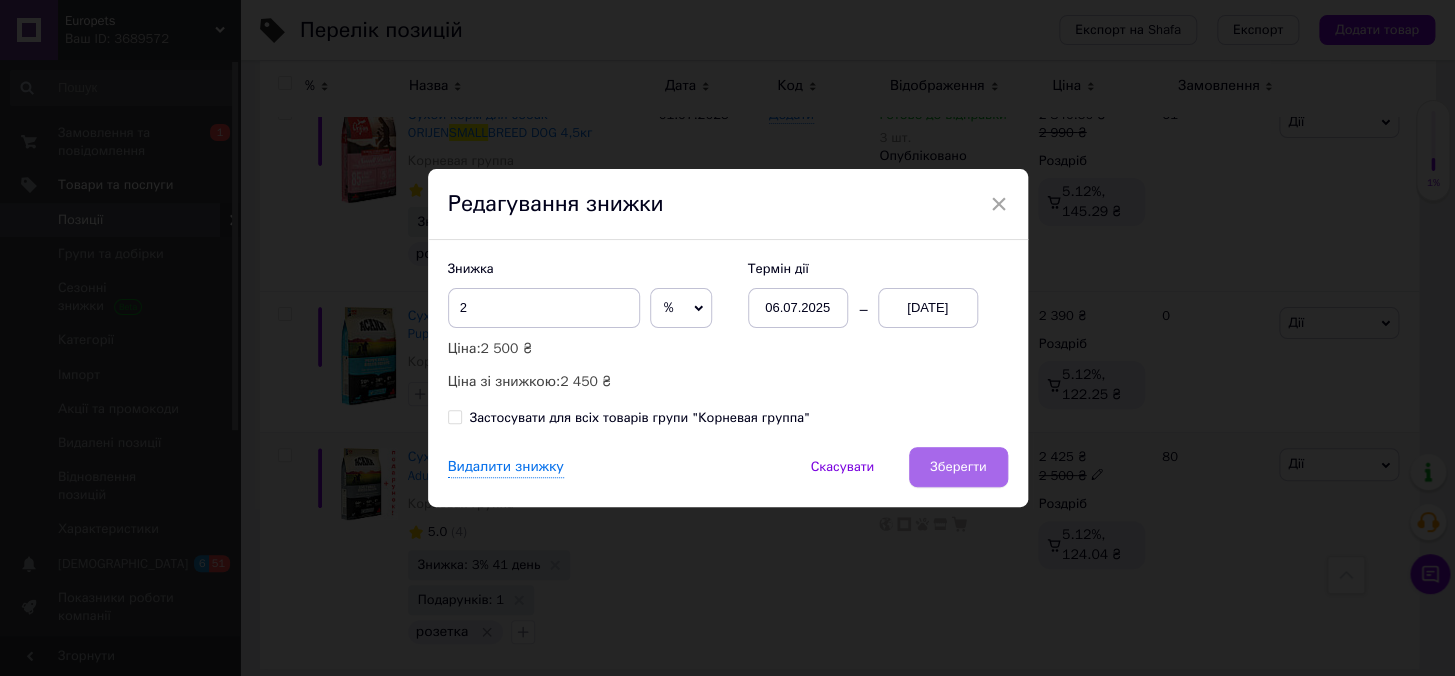 click on "Зберегти" at bounding box center [958, 467] 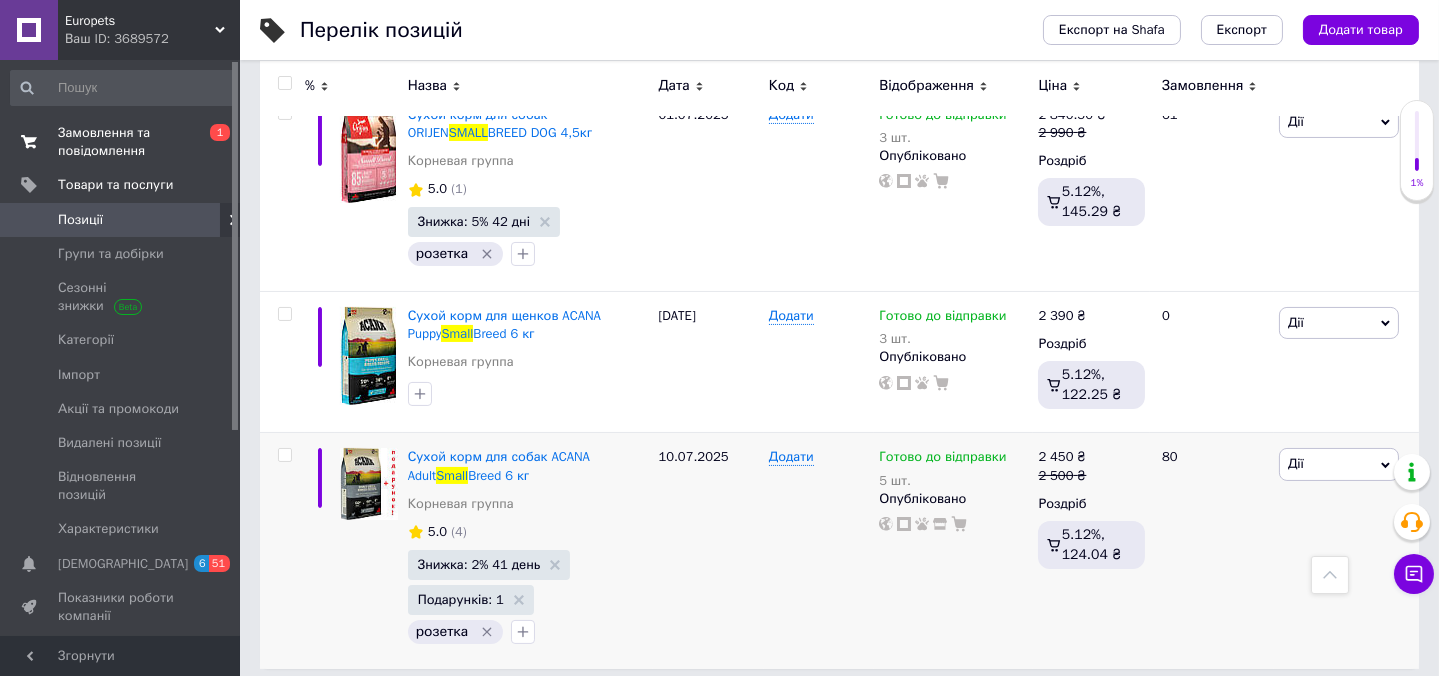 click on "Замовлення та повідомлення" at bounding box center [121, 142] 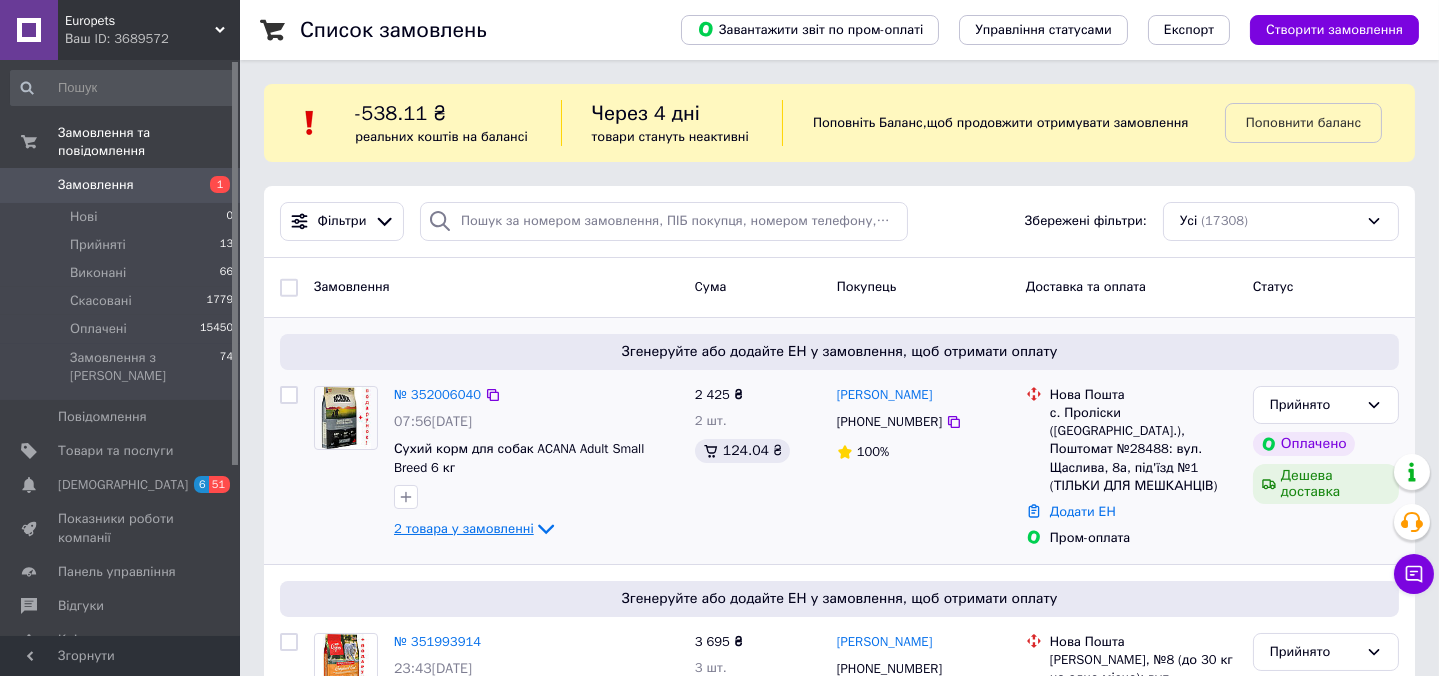 click 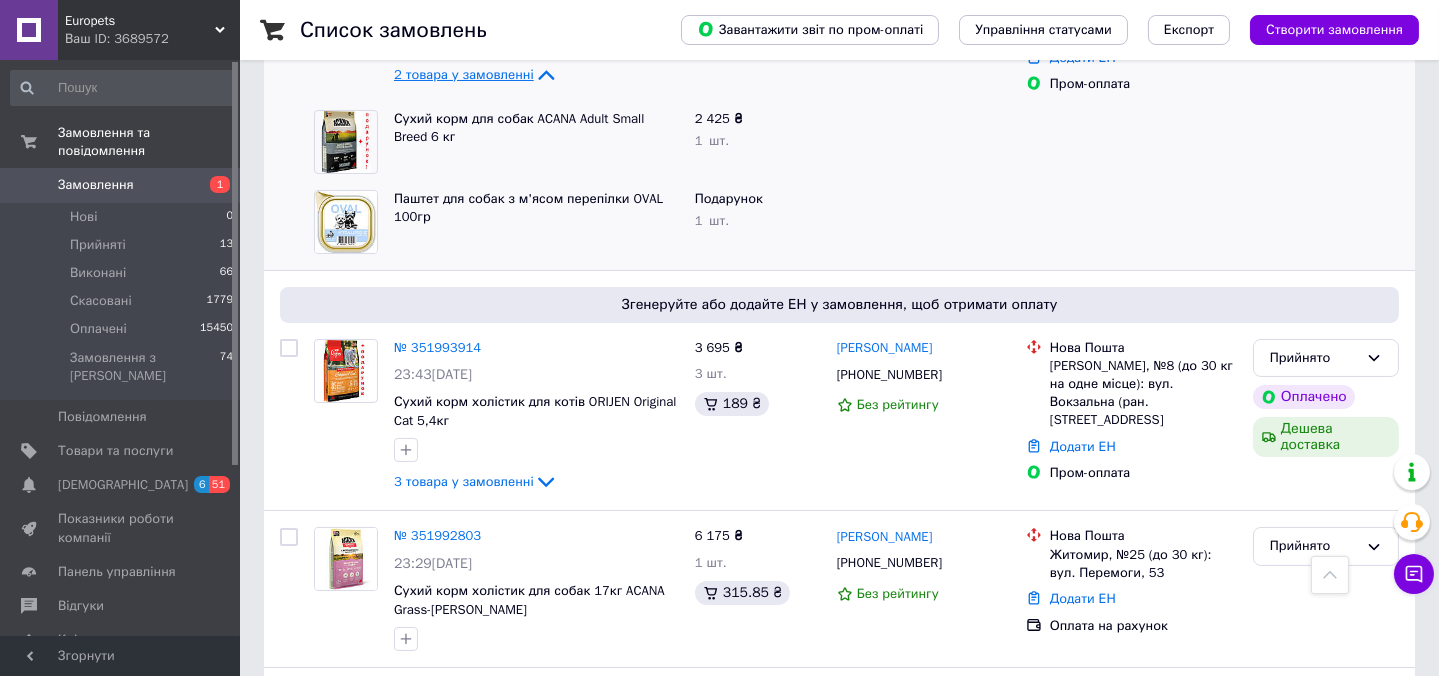 scroll, scrollTop: 727, scrollLeft: 0, axis: vertical 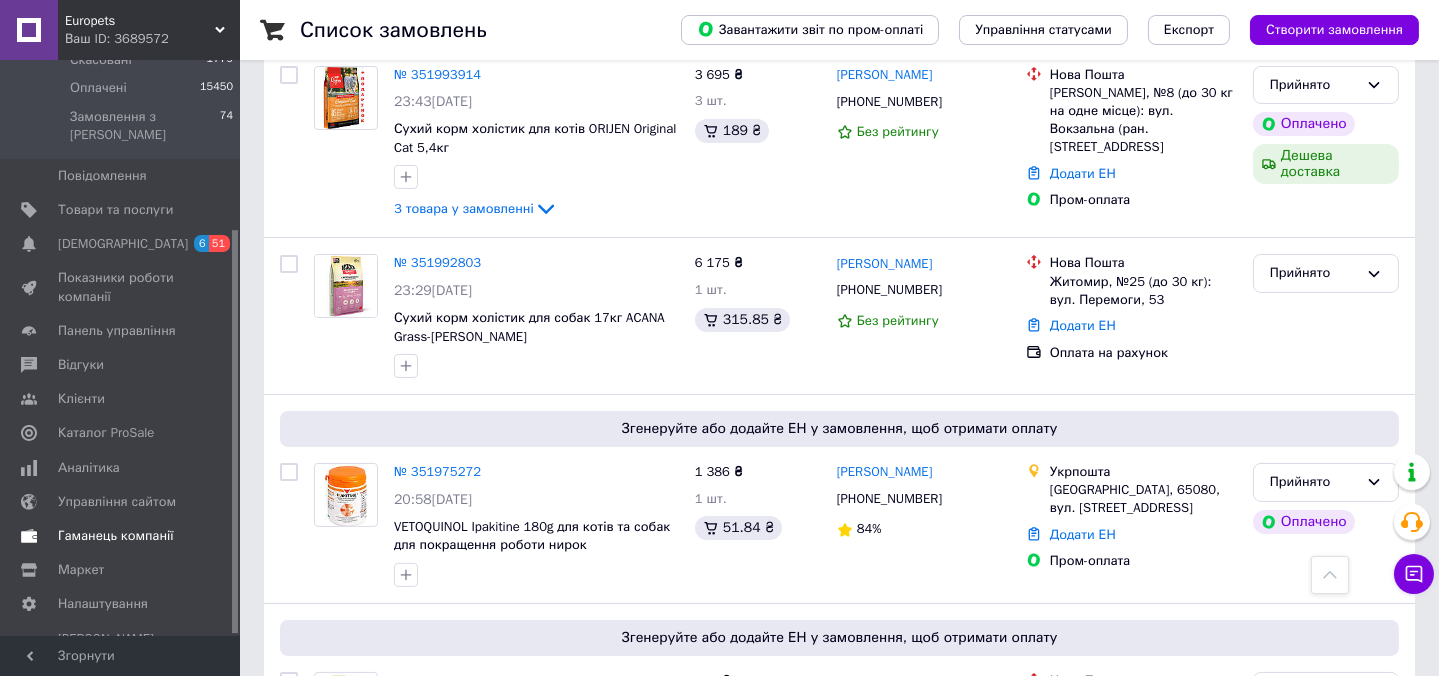 click on "Гаманець компанії" at bounding box center [116, 536] 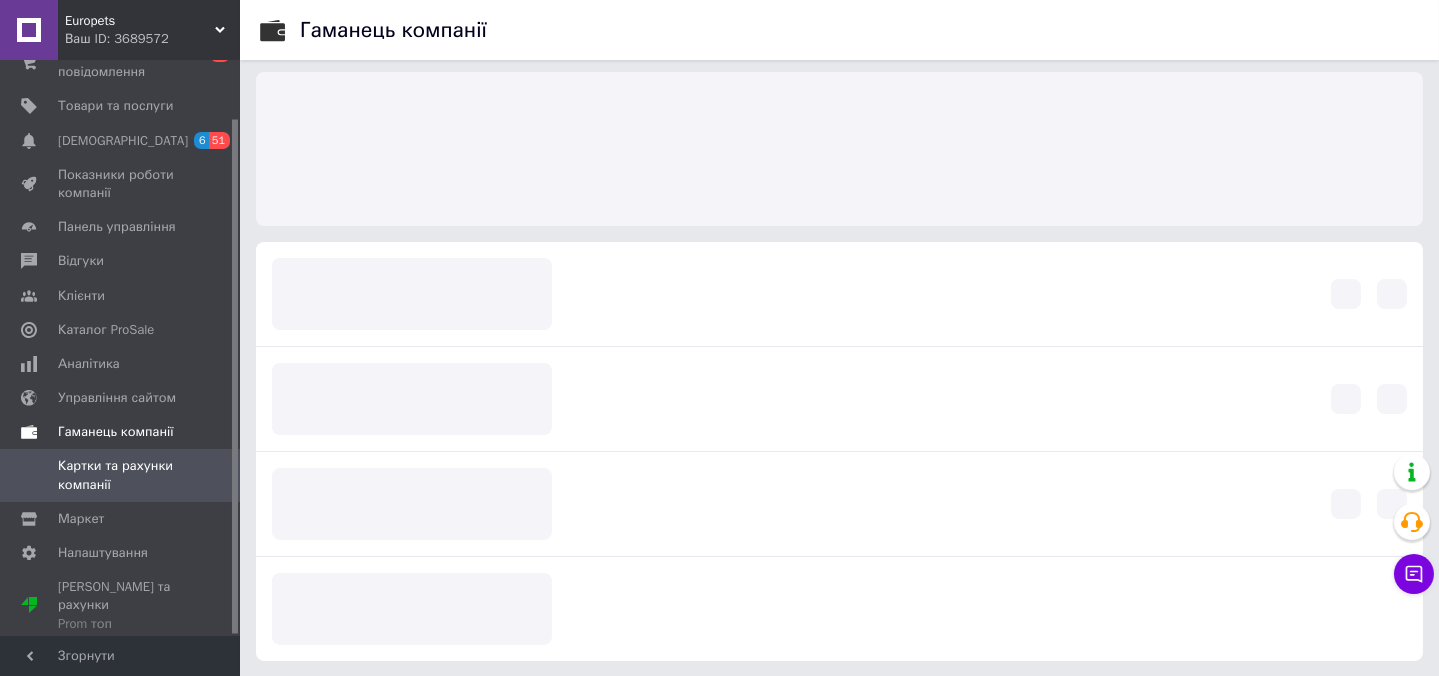scroll, scrollTop: 65, scrollLeft: 0, axis: vertical 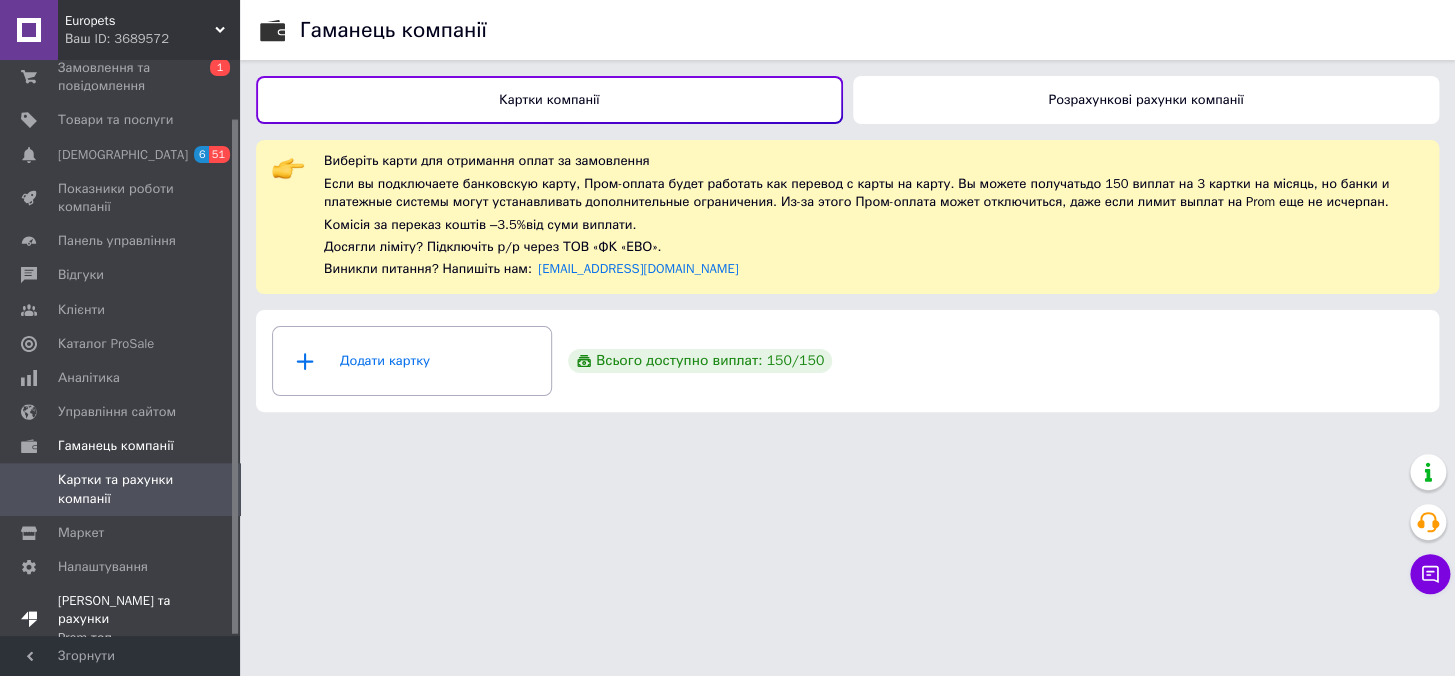 click on "[PERSON_NAME] та рахунки Prom топ" at bounding box center (121, 619) 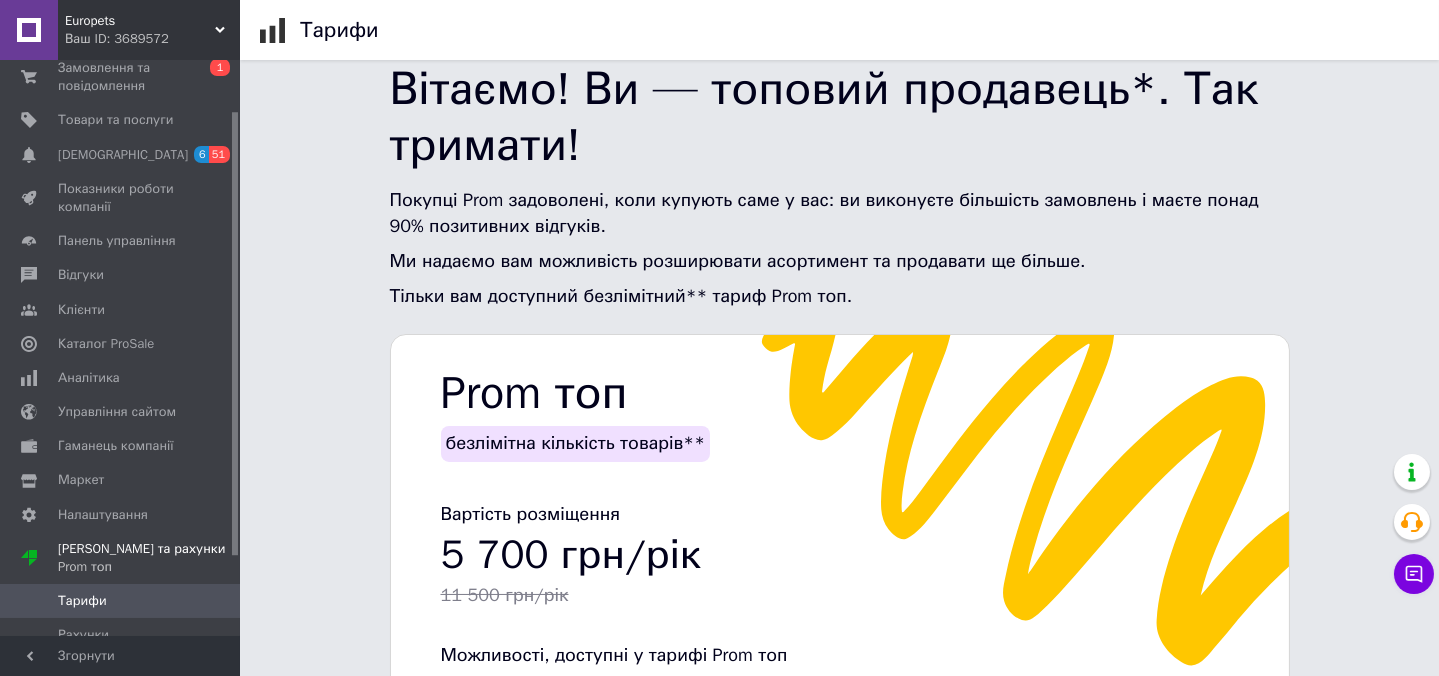 scroll, scrollTop: 272, scrollLeft: 0, axis: vertical 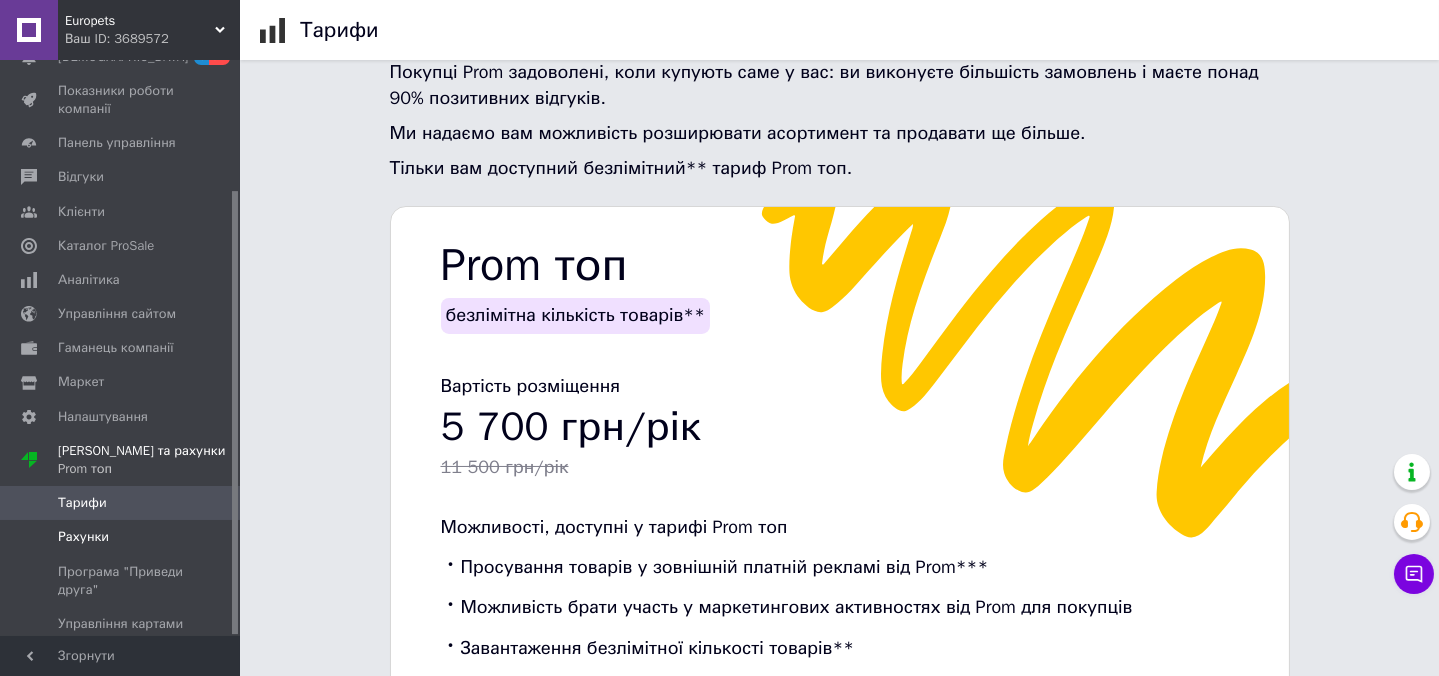 click on "Рахунки" at bounding box center [83, 537] 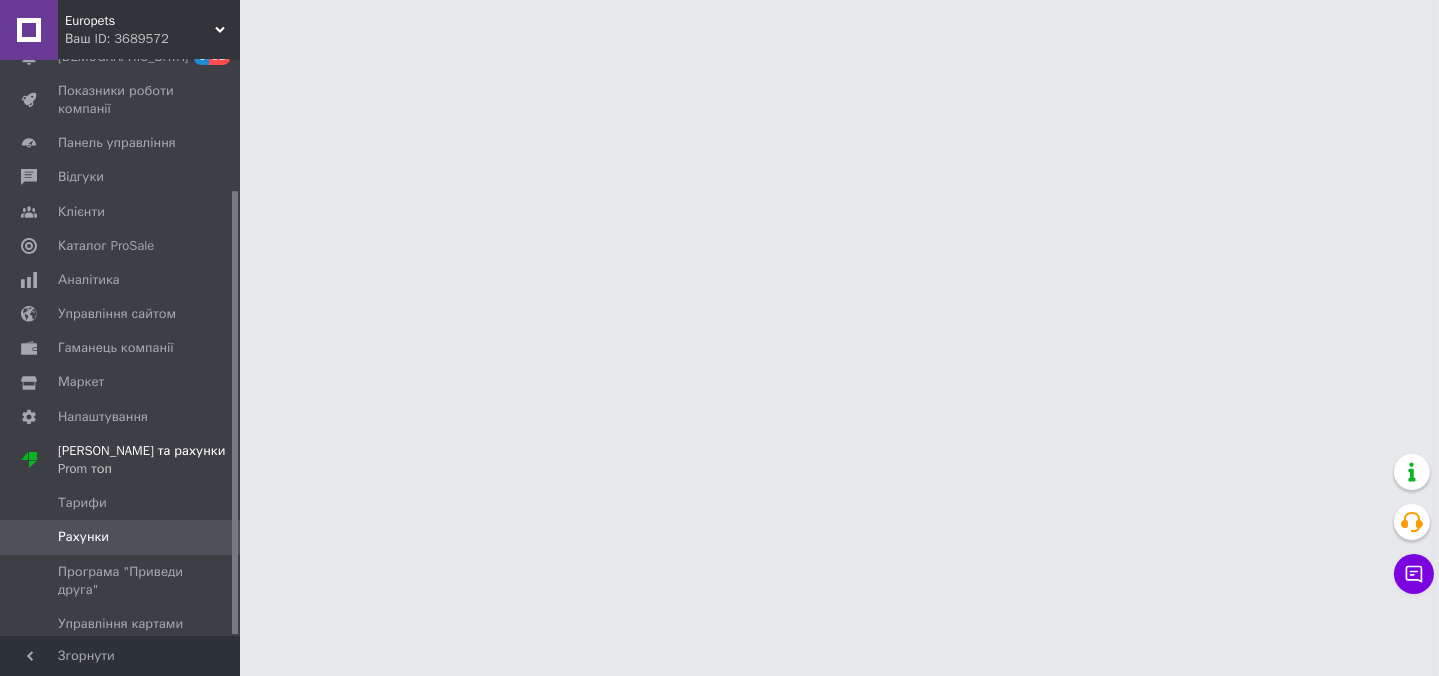 scroll, scrollTop: 0, scrollLeft: 0, axis: both 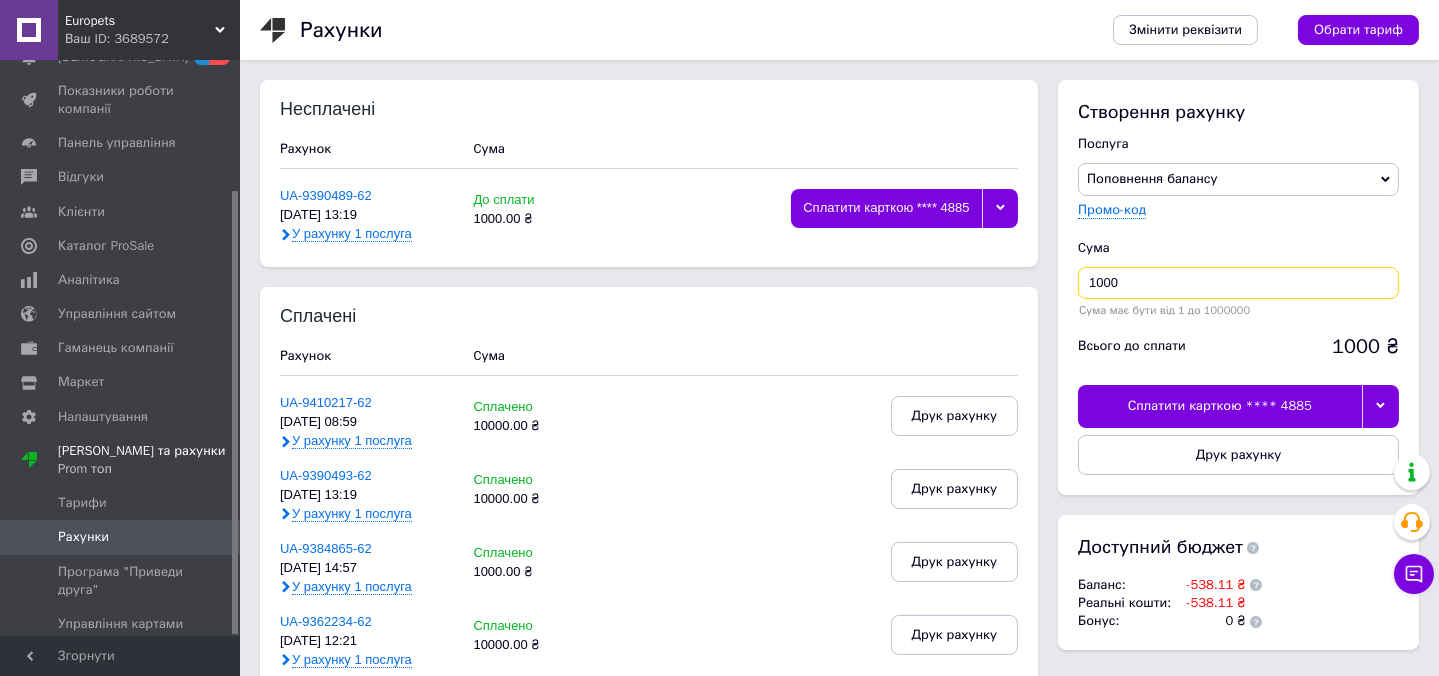 click on "1000" at bounding box center (1238, 283) 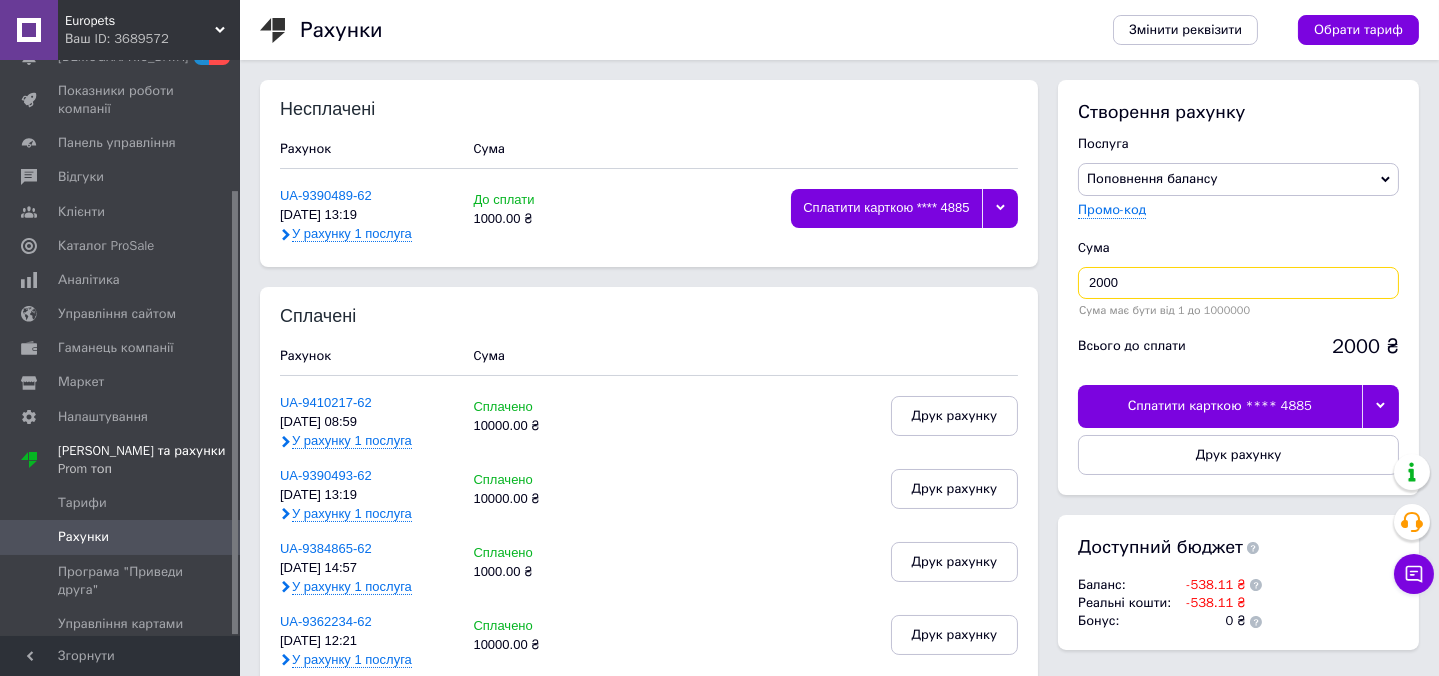 click on "2000" at bounding box center [1238, 283] 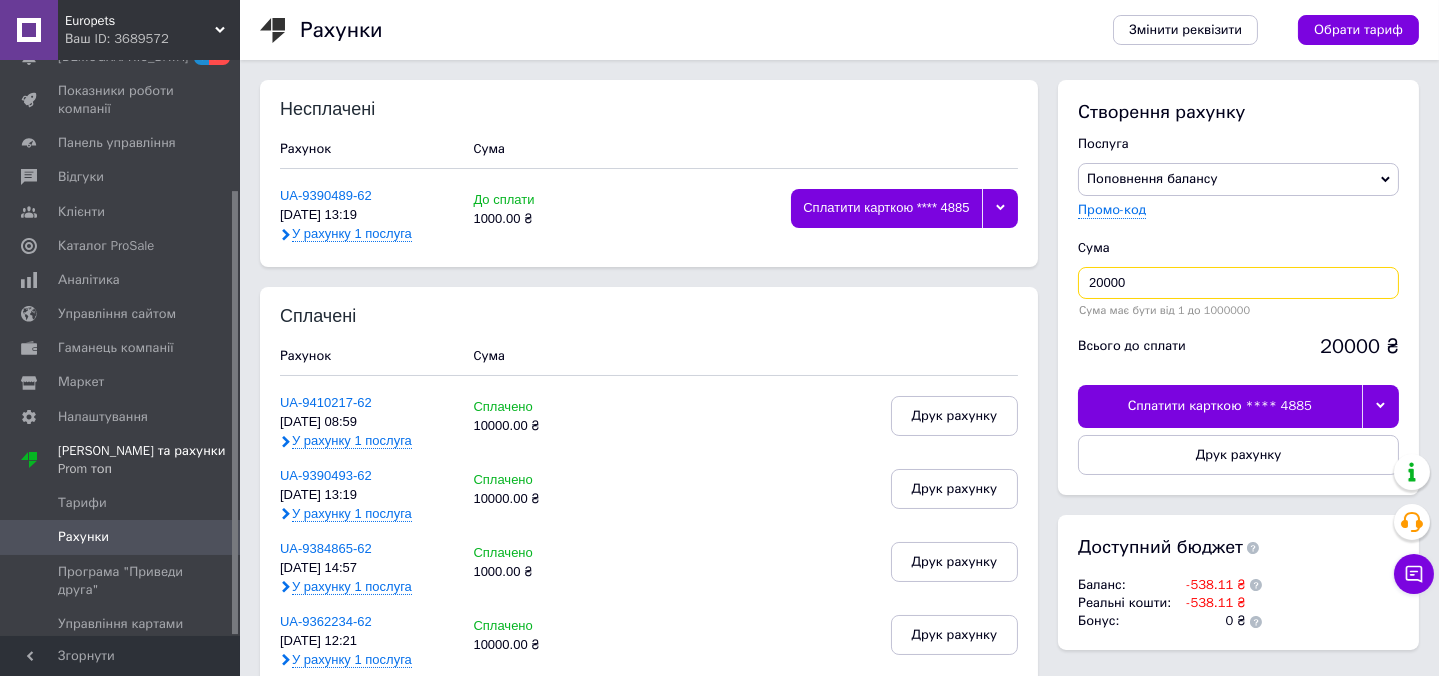 type on "20000" 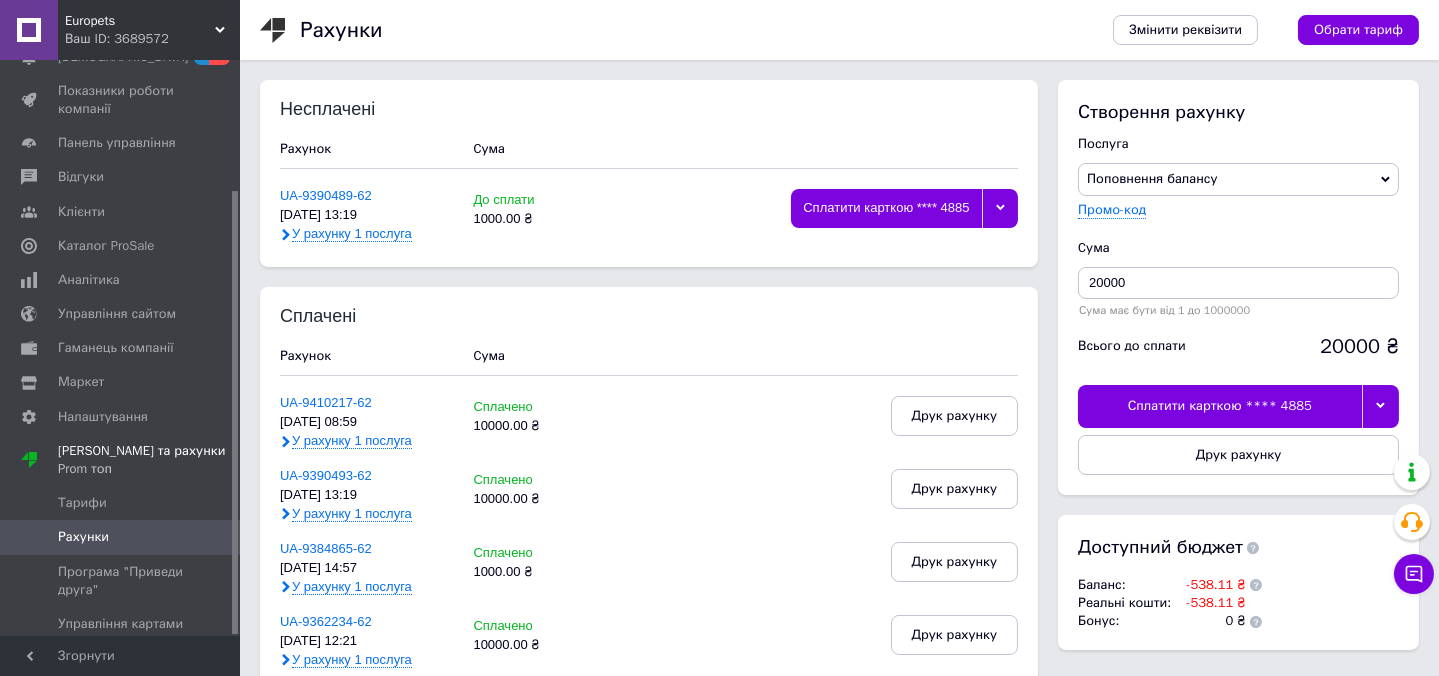 click at bounding box center (1380, 406) 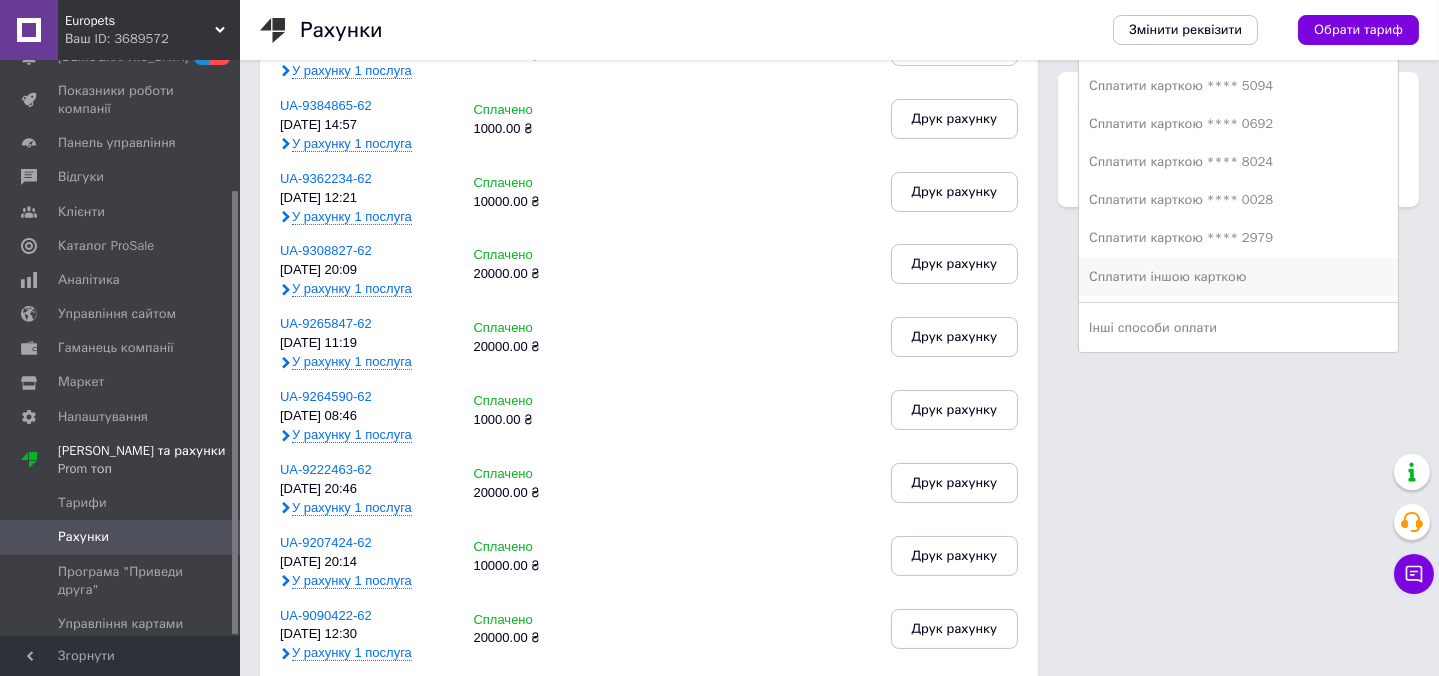 scroll, scrollTop: 454, scrollLeft: 0, axis: vertical 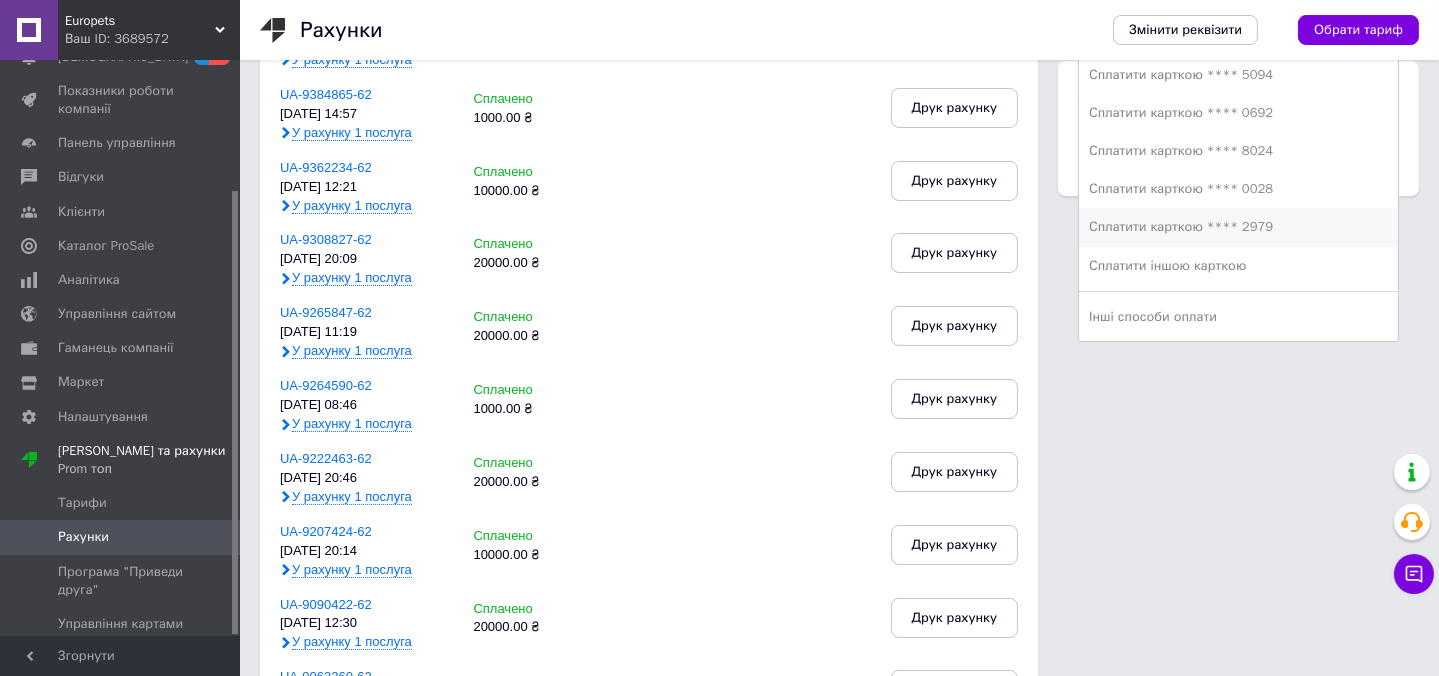 click on "Сплатити карткою  **** 2979" at bounding box center [1238, 227] 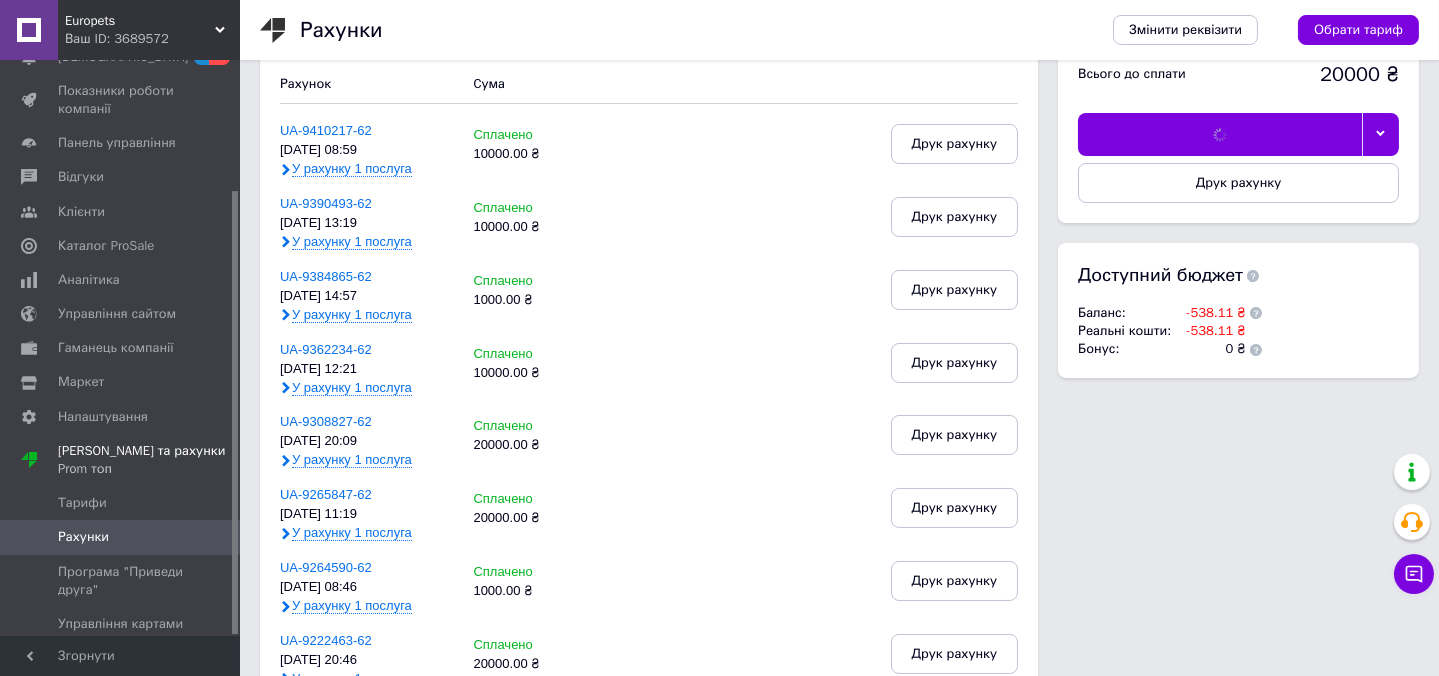 scroll, scrollTop: 181, scrollLeft: 0, axis: vertical 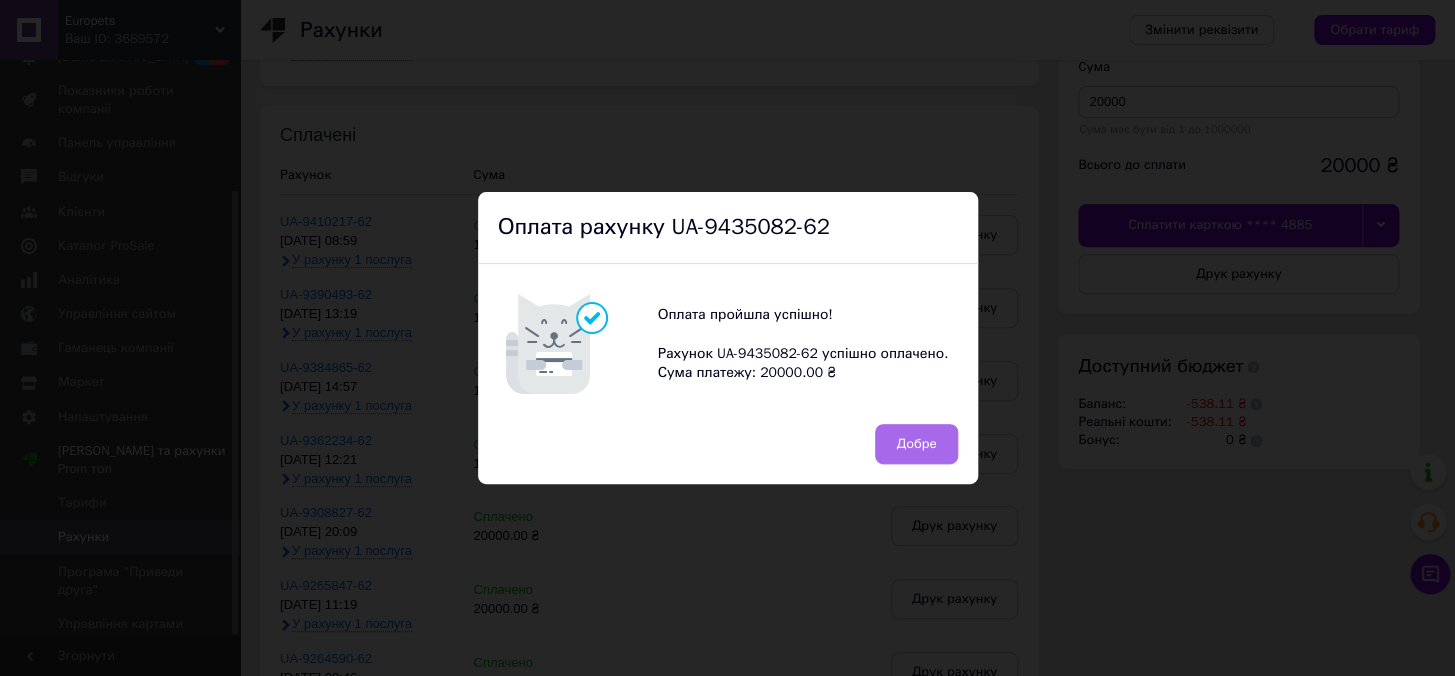click on "Добре" at bounding box center [916, 444] 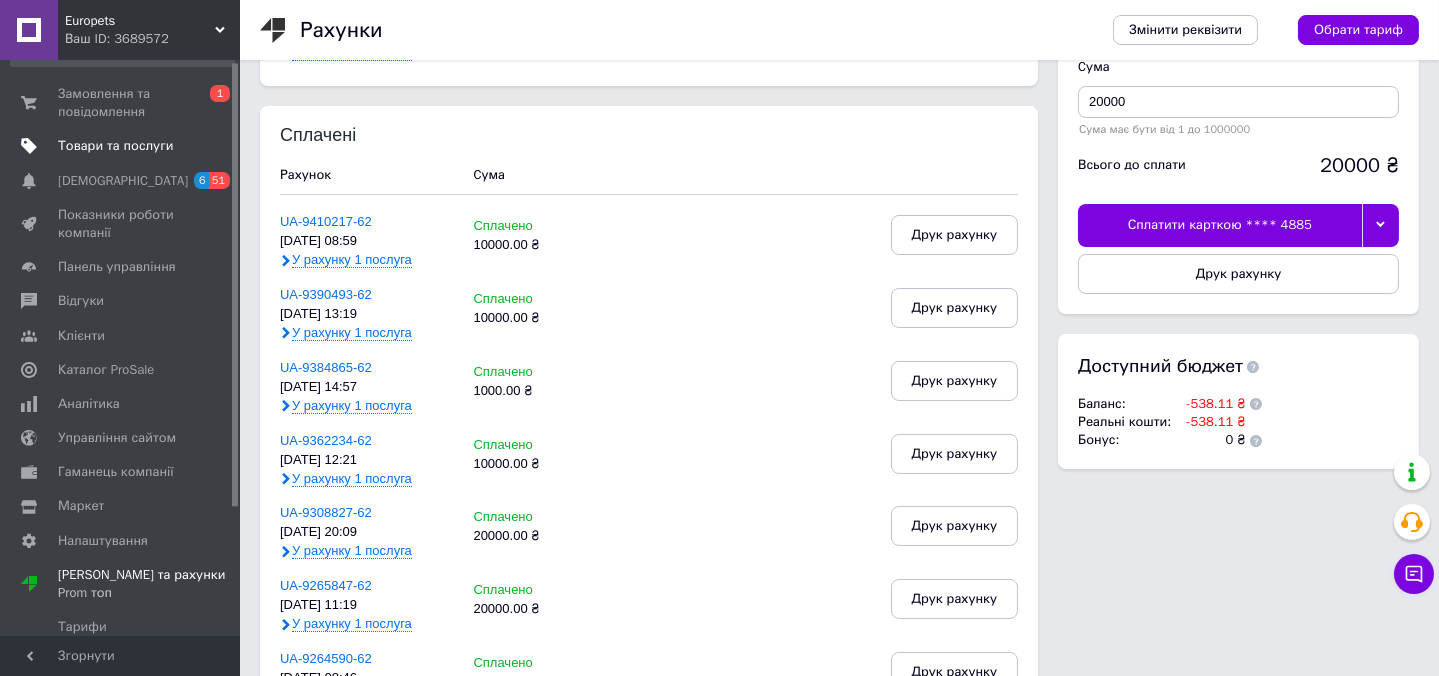 scroll, scrollTop: 0, scrollLeft: 0, axis: both 